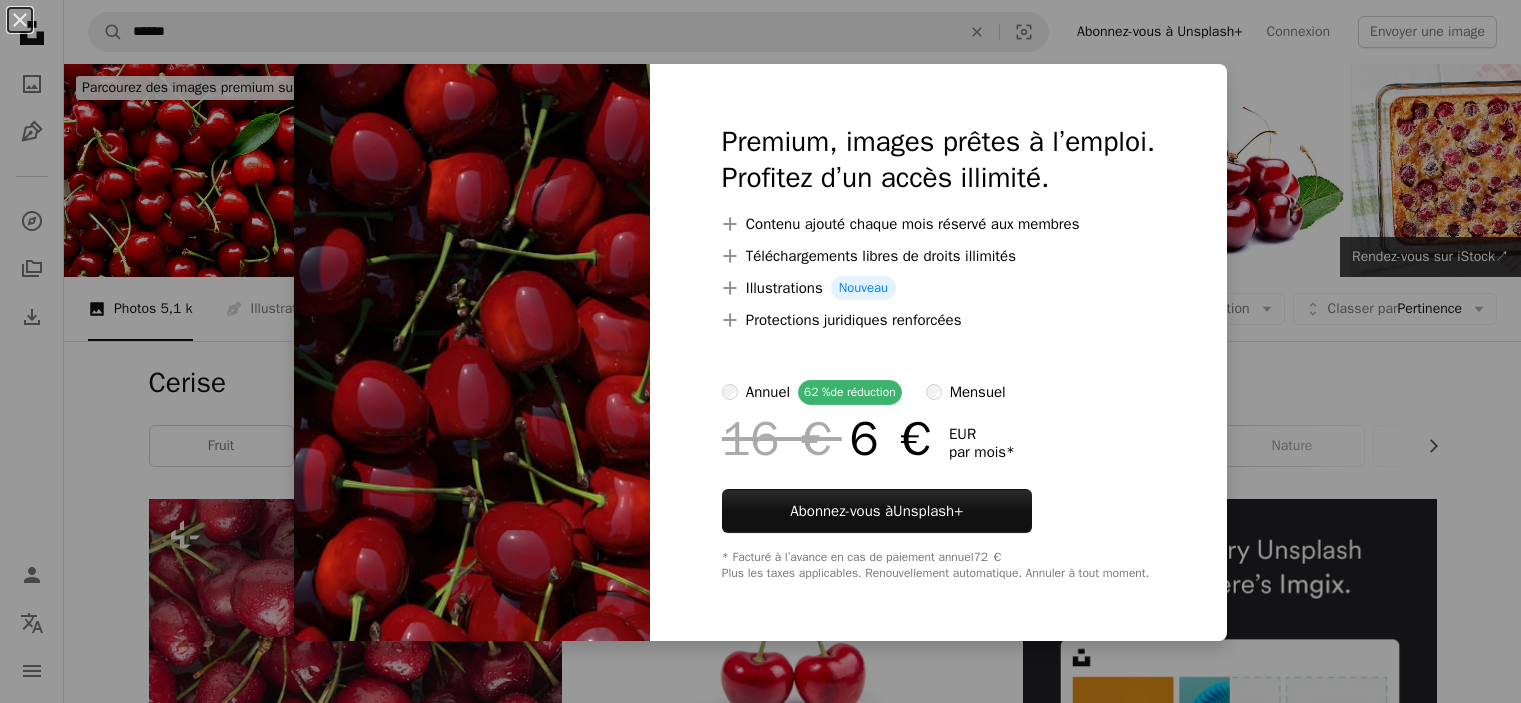 scroll, scrollTop: 2100, scrollLeft: 0, axis: vertical 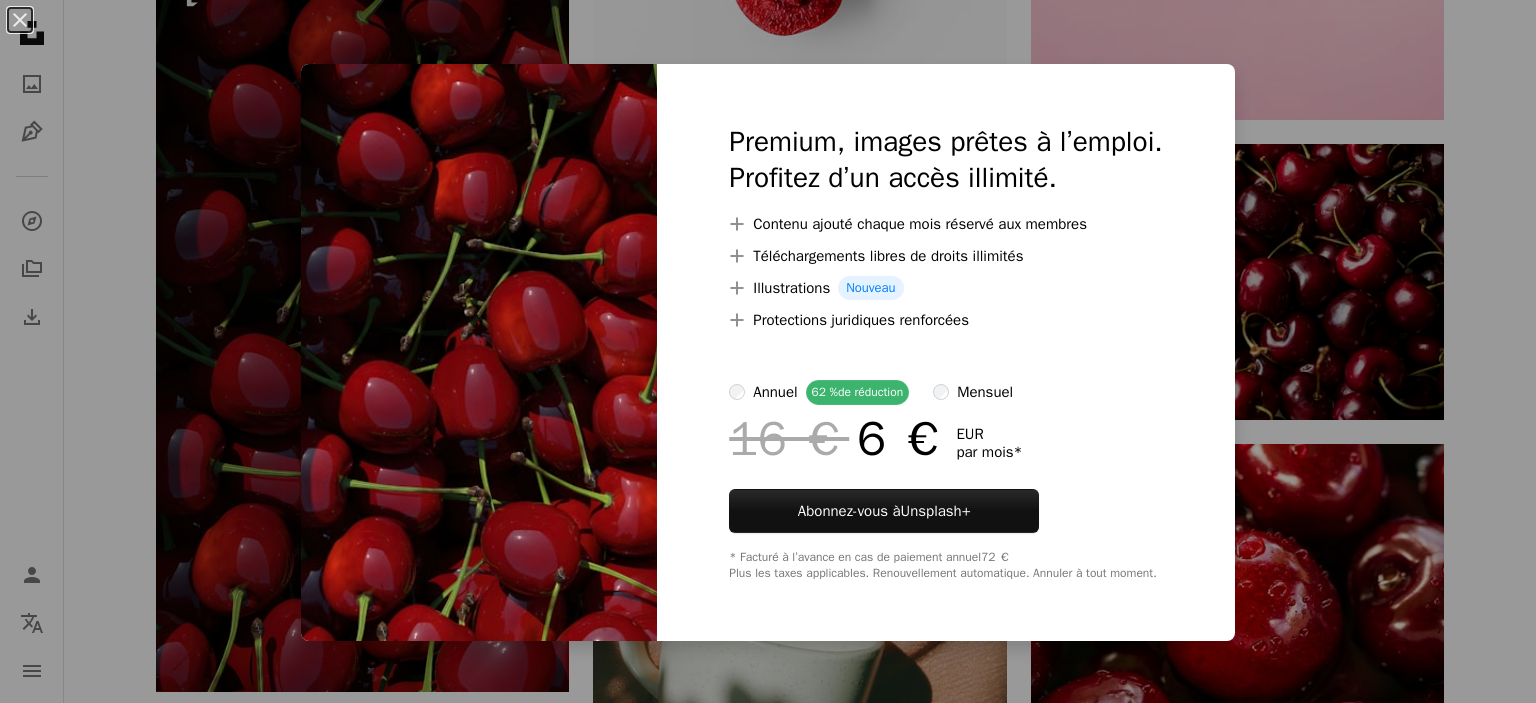 click on "An X shape Premium, images prêtes à l’emploi. Profitez d’un accès illimité. A plus sign Contenu ajouté chaque mois réservé aux membres A plus sign Téléchargements libres de droits illimités A plus sign Illustrations  Nouveau A plus sign Protections juridiques renforcées annuel 62 %  de réduction mensuel 16 €   6 € EUR par mois * Abonnez-vous à  Unsplash+ * Facturé à l’avance en cas de paiement annuel  72 € Plus les taxes applicables. Renouvellement automatique. Annuler à tout moment." at bounding box center [768, 351] 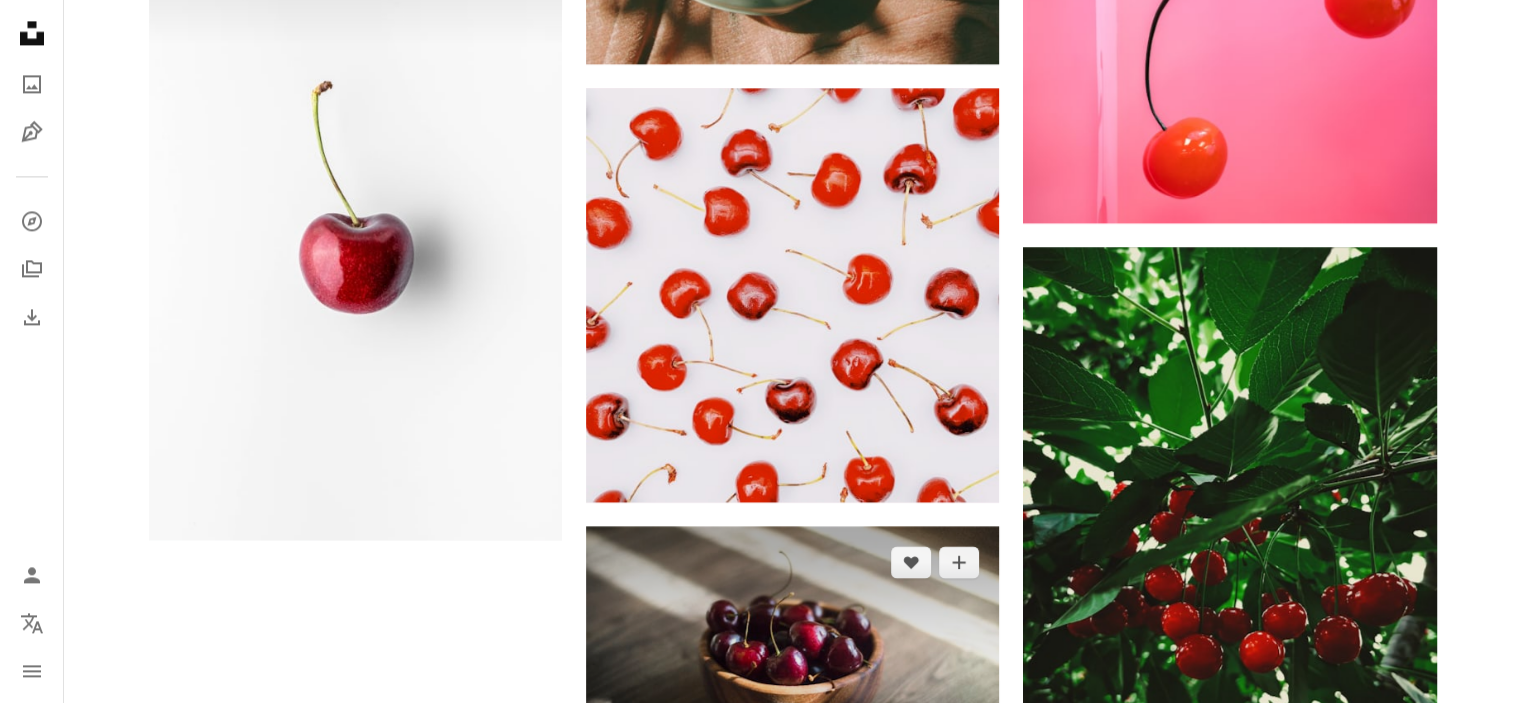scroll, scrollTop: 3000, scrollLeft: 0, axis: vertical 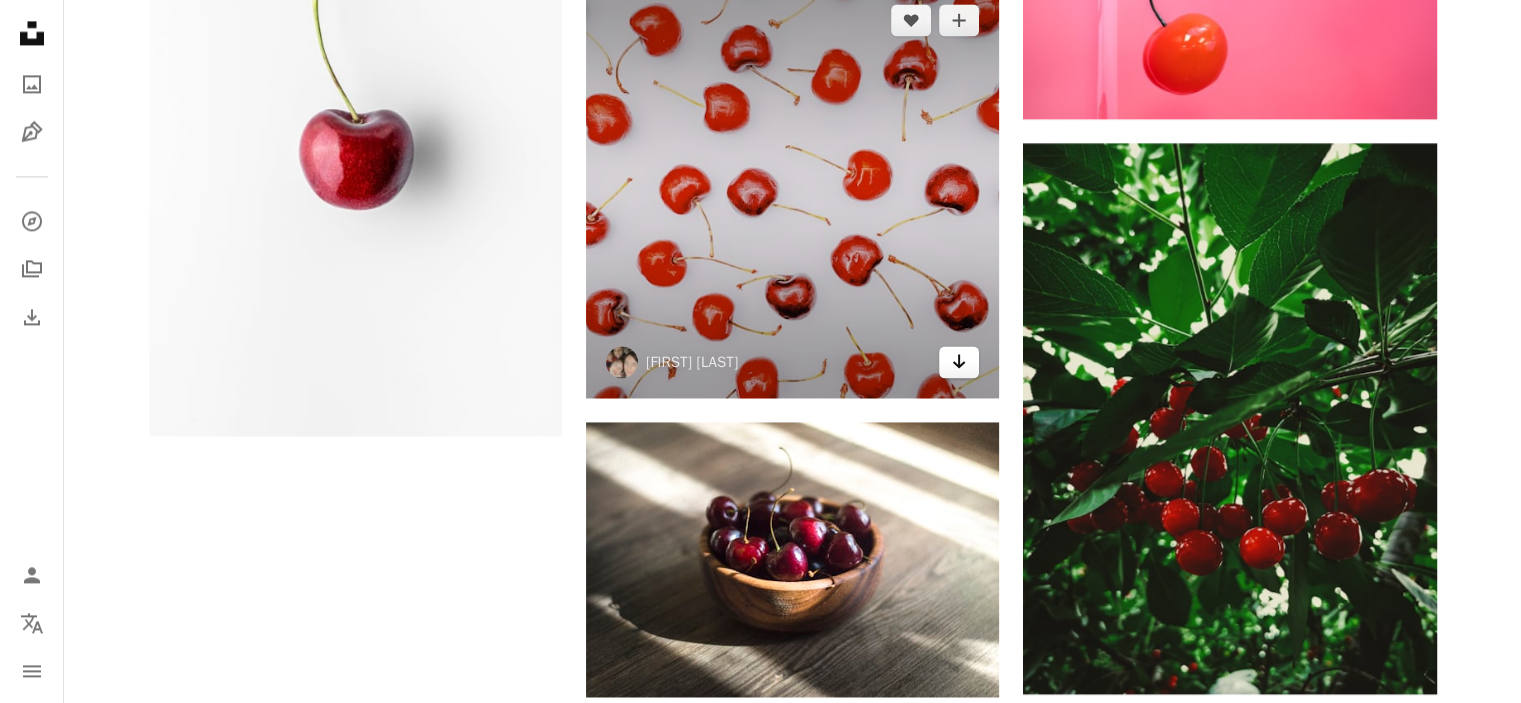 click on "Arrow pointing down" at bounding box center [959, 362] 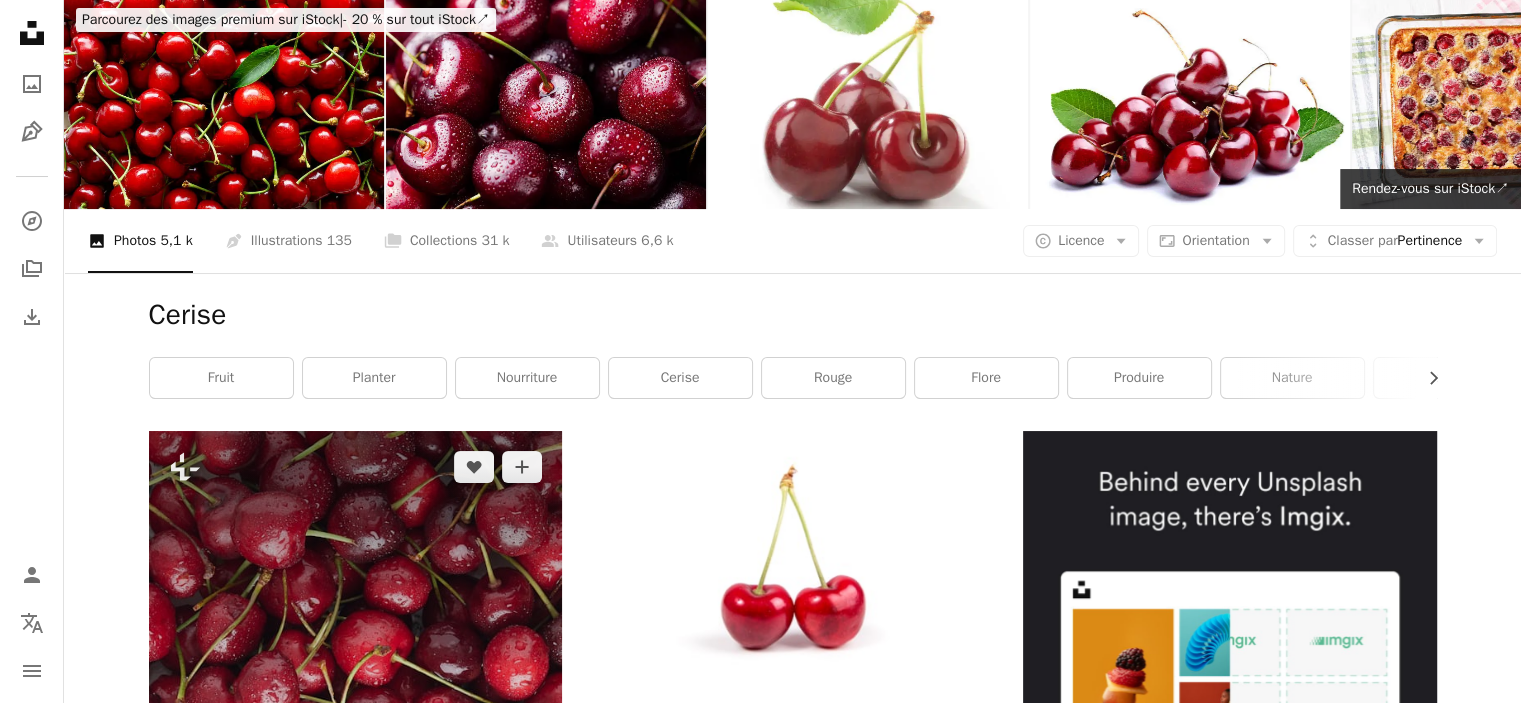 scroll, scrollTop: 0, scrollLeft: 0, axis: both 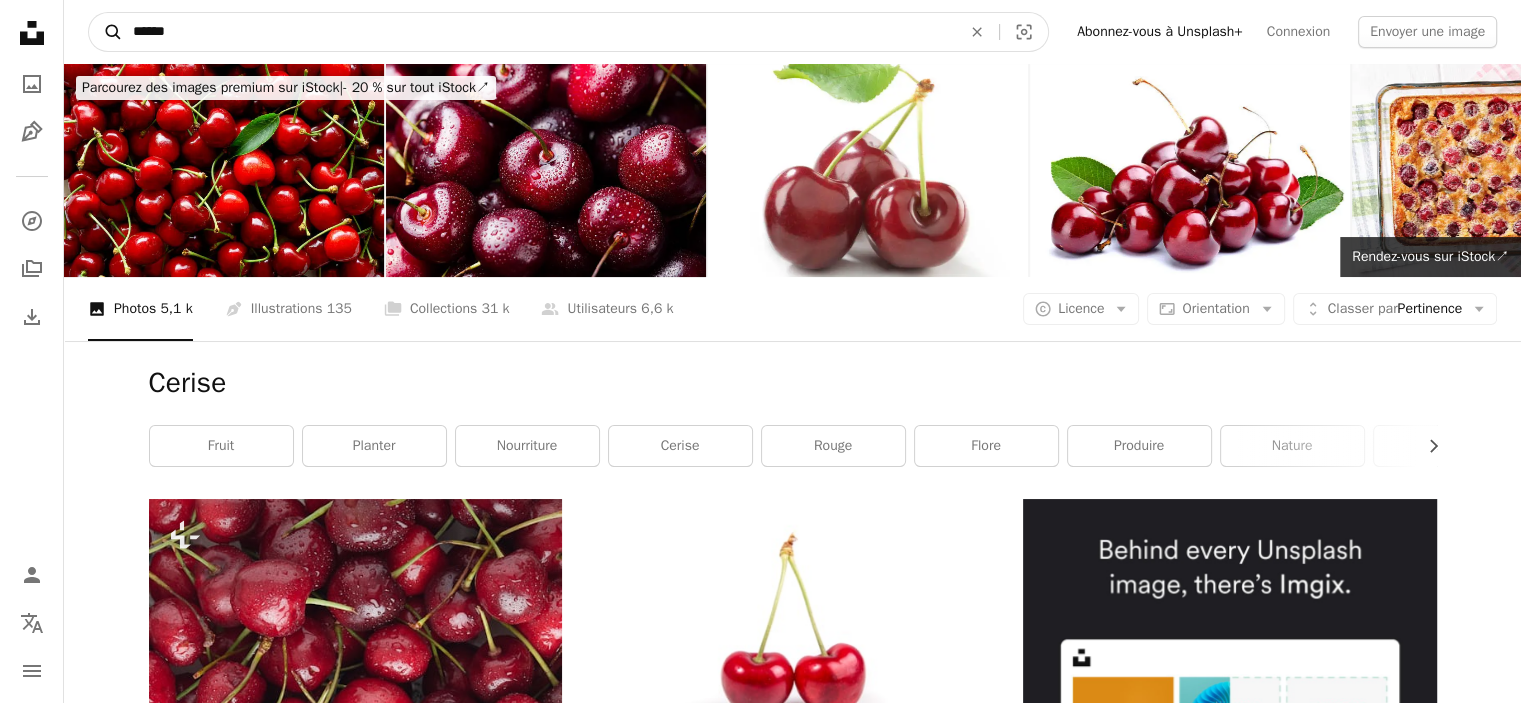 drag, startPoint x: 214, startPoint y: 37, endPoint x: 105, endPoint y: 38, distance: 109.004585 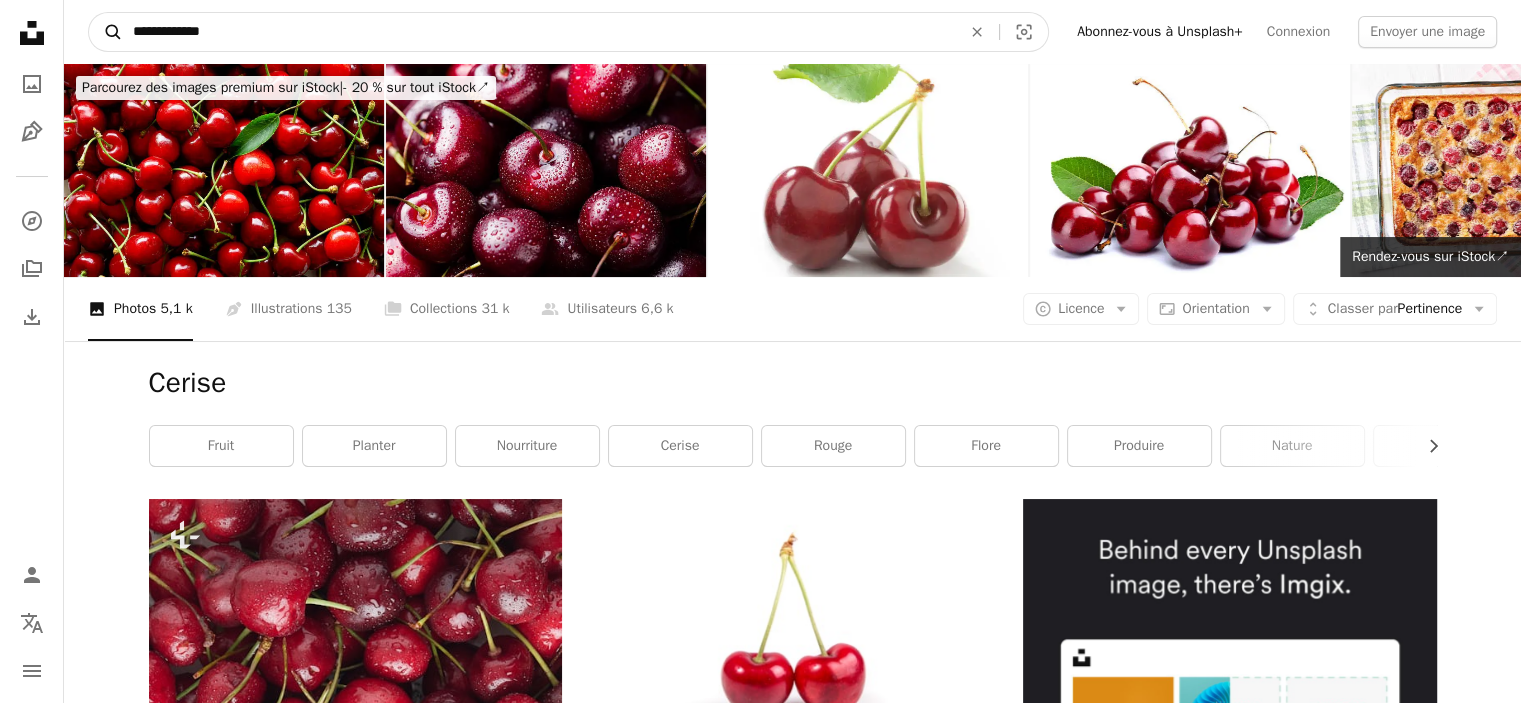 type on "**********" 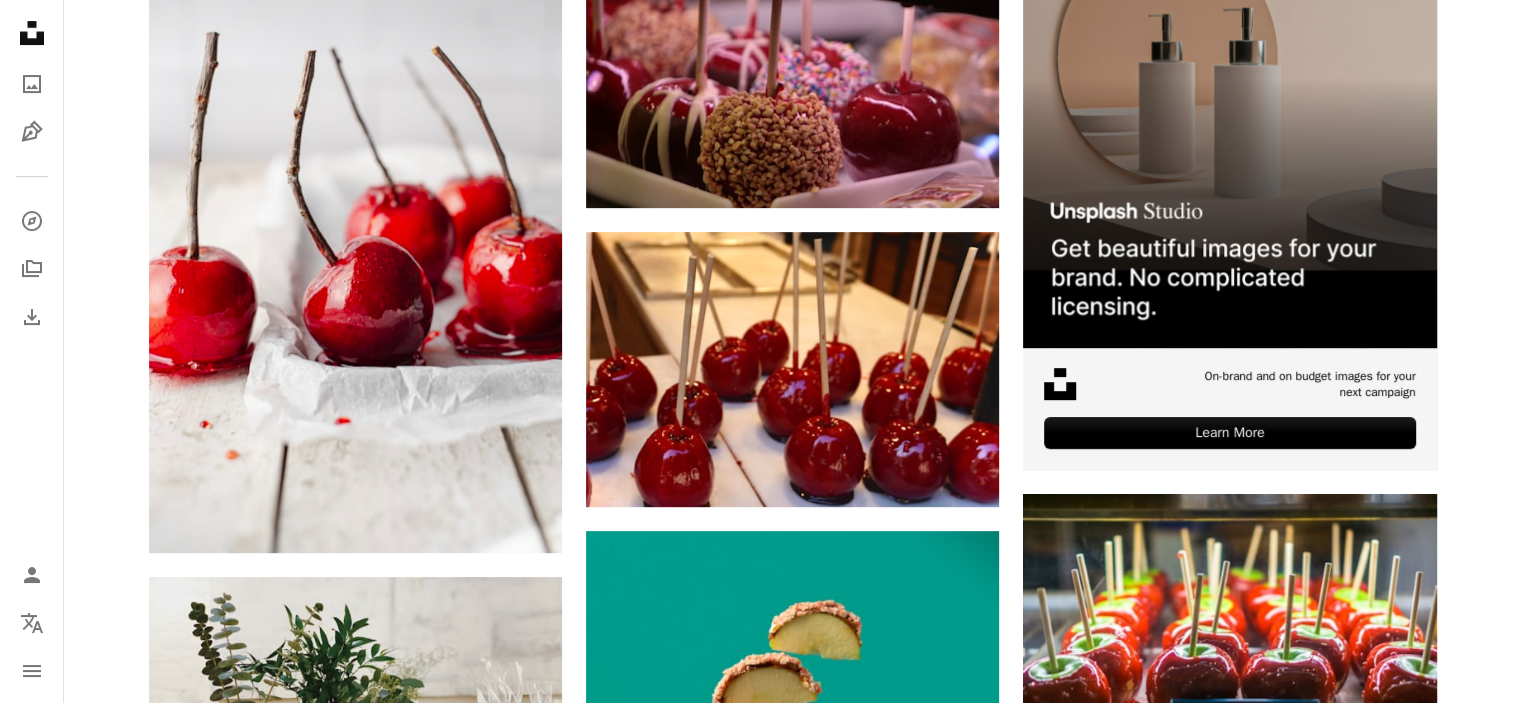 scroll, scrollTop: 600, scrollLeft: 0, axis: vertical 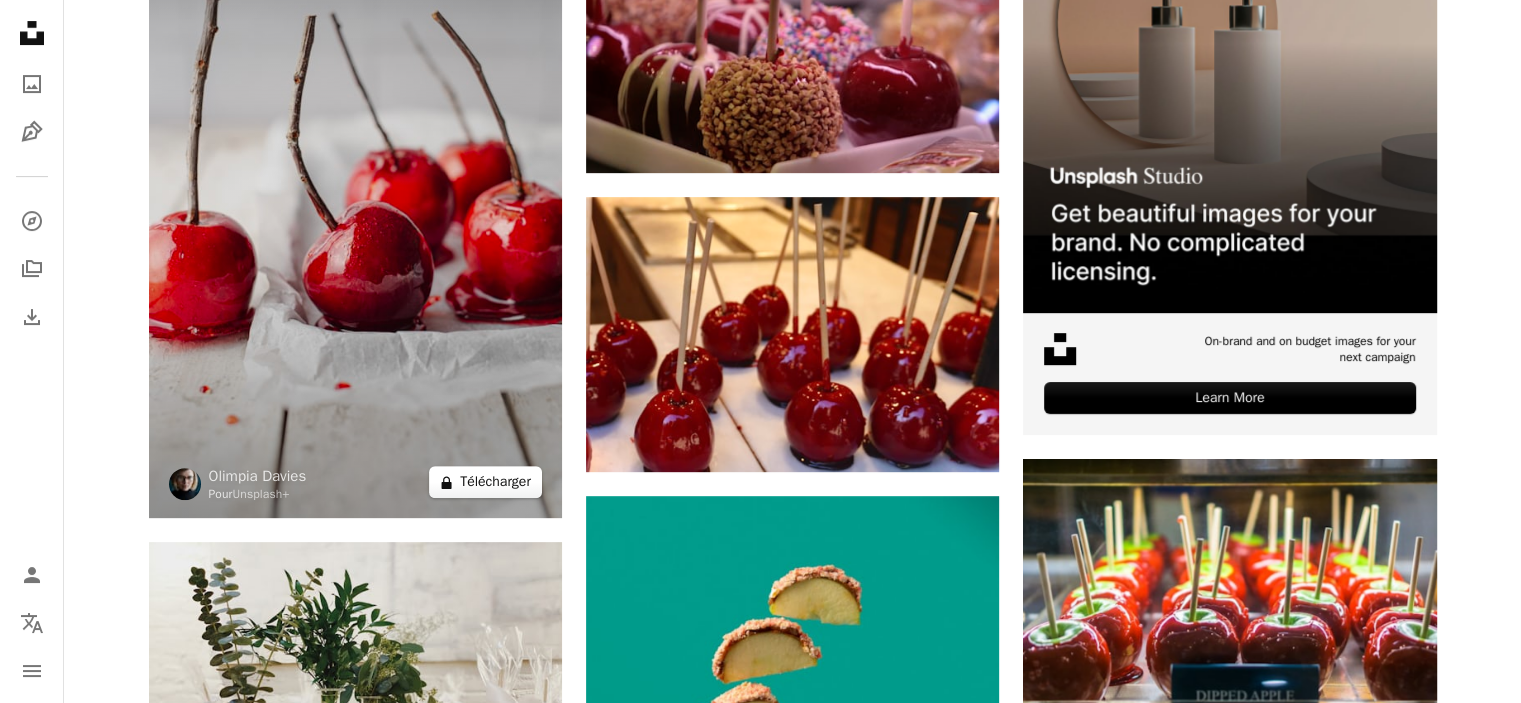 click on "A lock Télécharger" at bounding box center [485, 482] 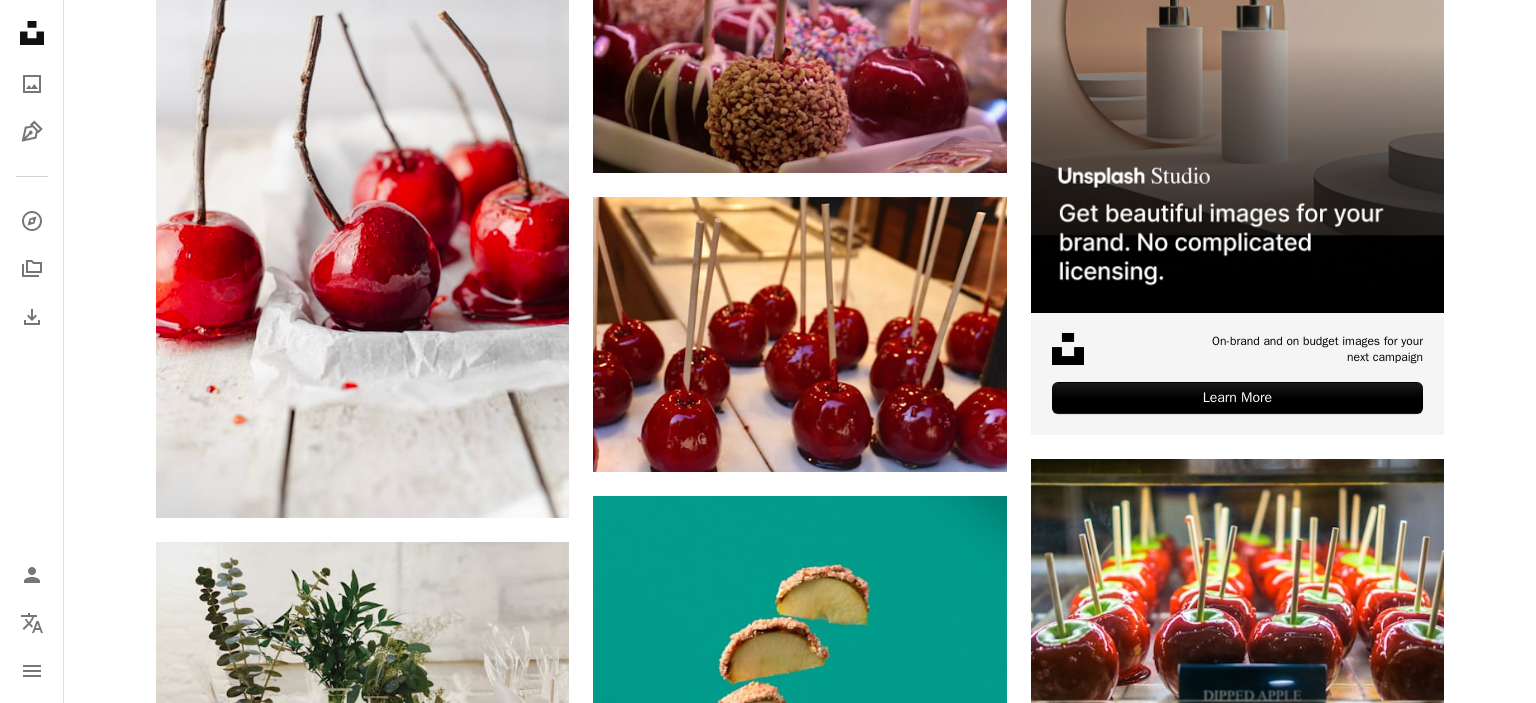 click on "An X shape Premium, images prêtes à l’emploi. Profitez d’un accès illimité. A plus sign Contenu ajouté chaque mois réservé aux membres A plus sign Téléchargements libres de droits illimités A plus sign Illustrations  Nouveau A plus sign Protections juridiques renforcées annuel 62 %  de réduction mensuel 16 €   6 € EUR par mois * Abonnez-vous à  Unsplash+ * Facturé à l’avance en cas de paiement annuel  72 € Plus les taxes applicables. Renouvellement automatique. Annuler à tout moment." at bounding box center (768, 4190) 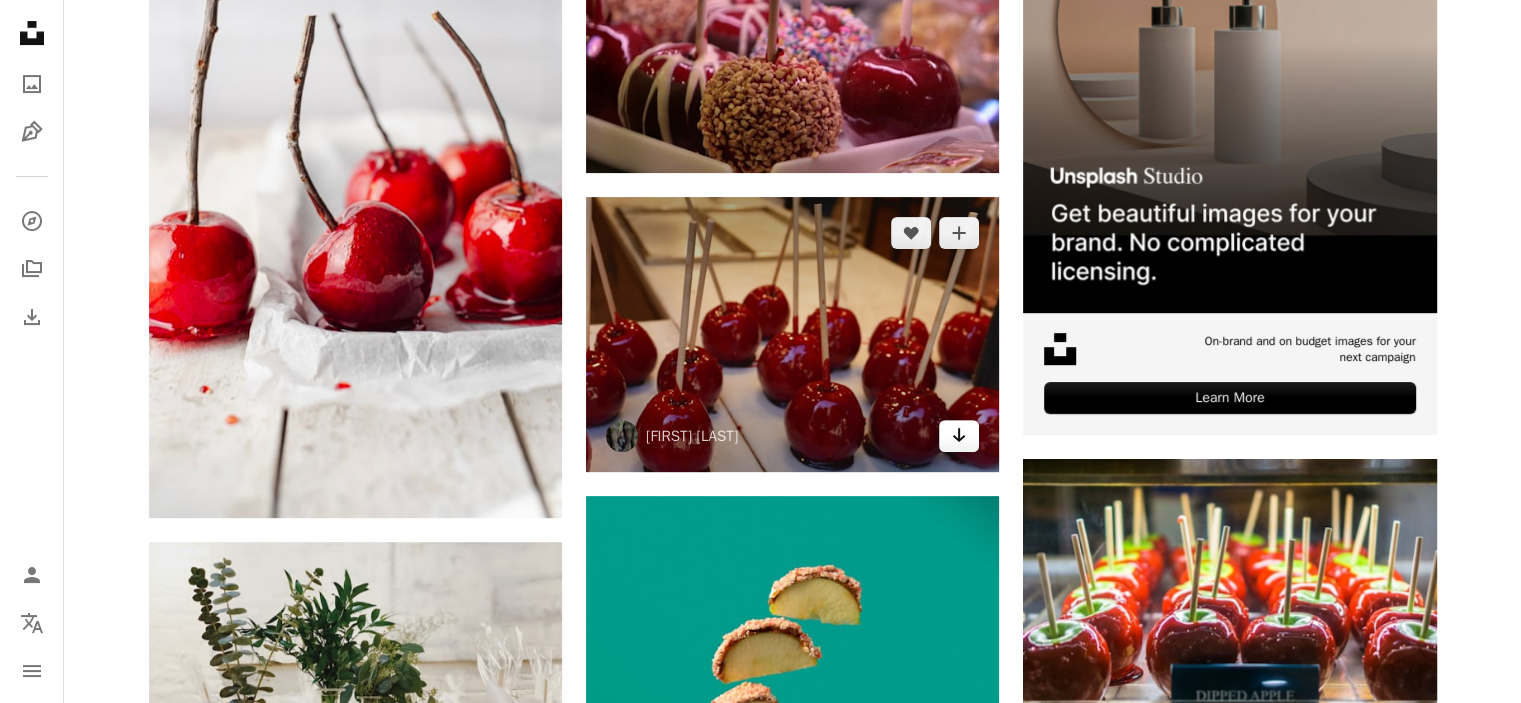 click on "Arrow pointing down" 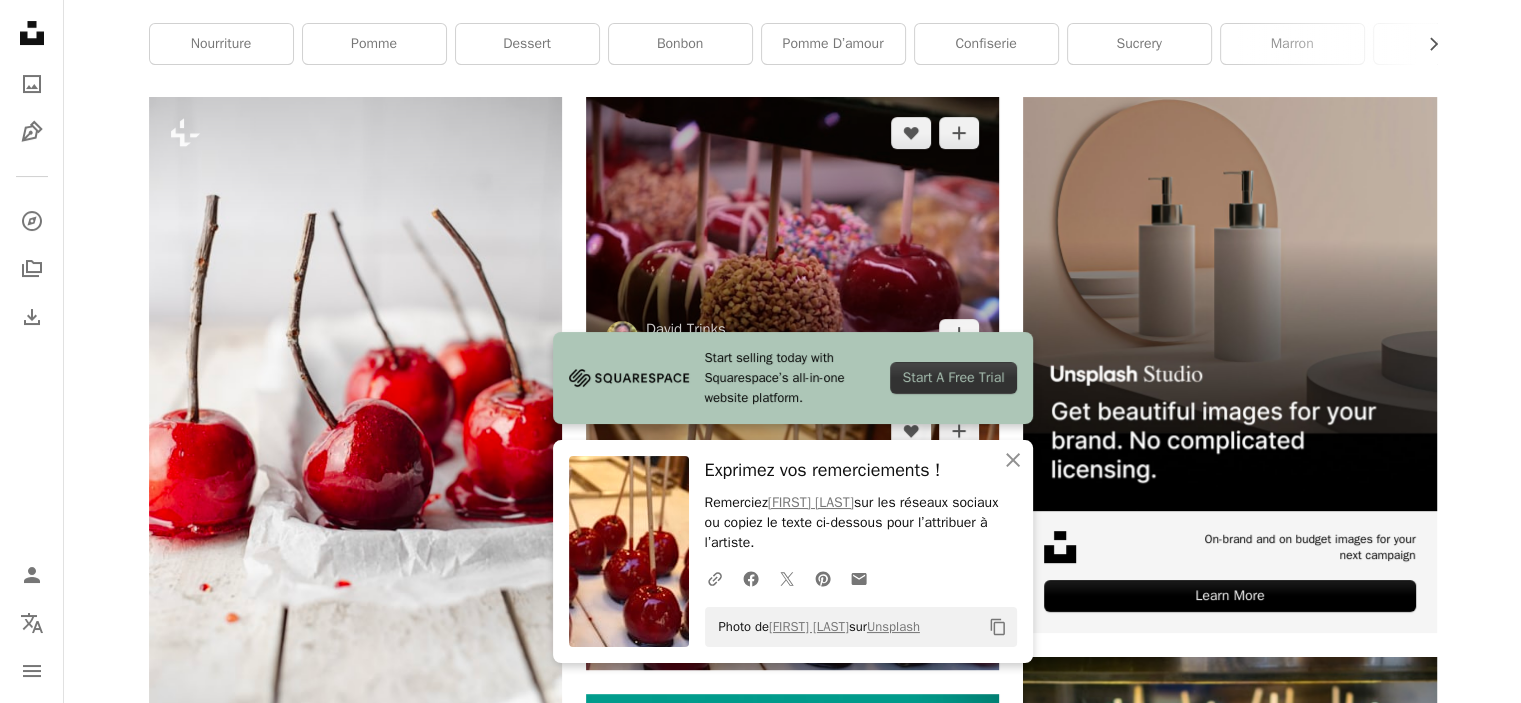 scroll, scrollTop: 400, scrollLeft: 0, axis: vertical 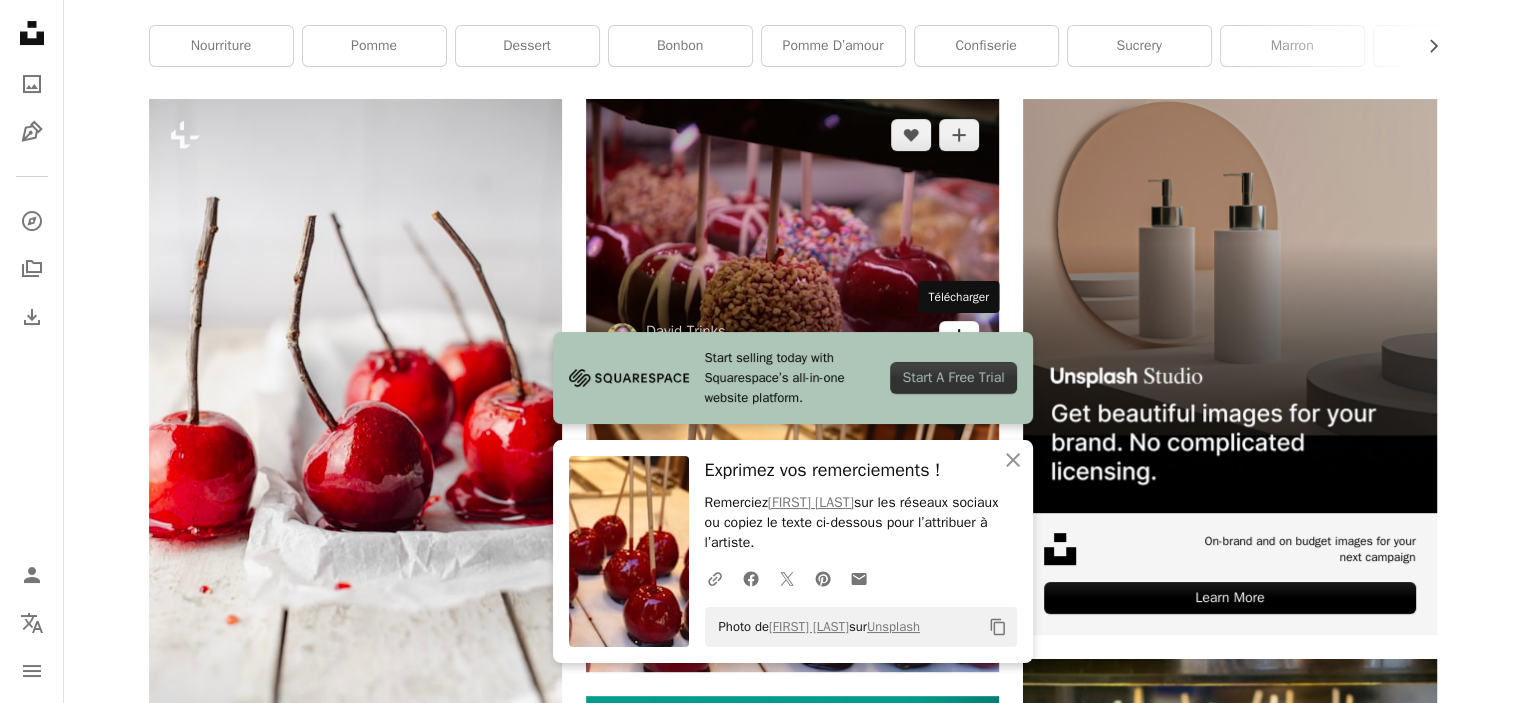 click on "Arrow pointing down" 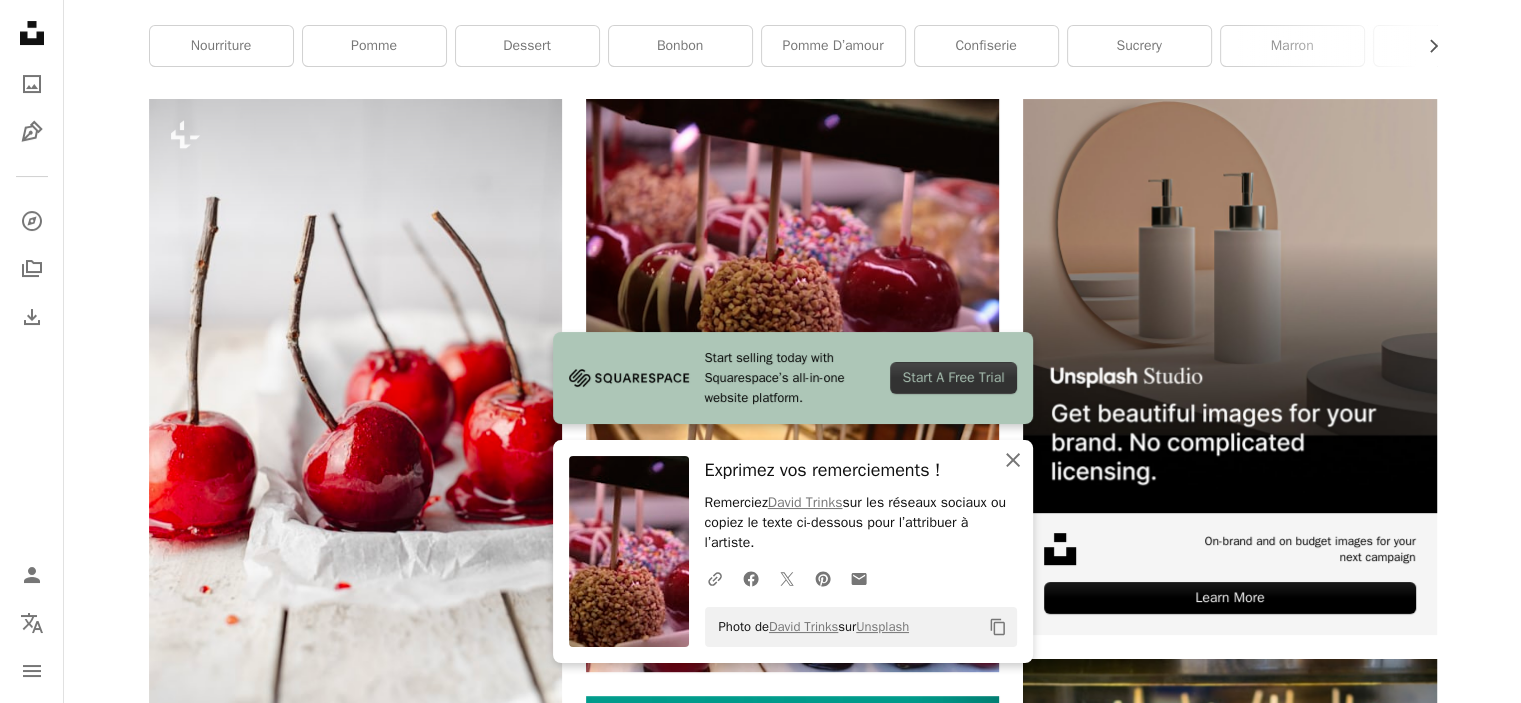 click 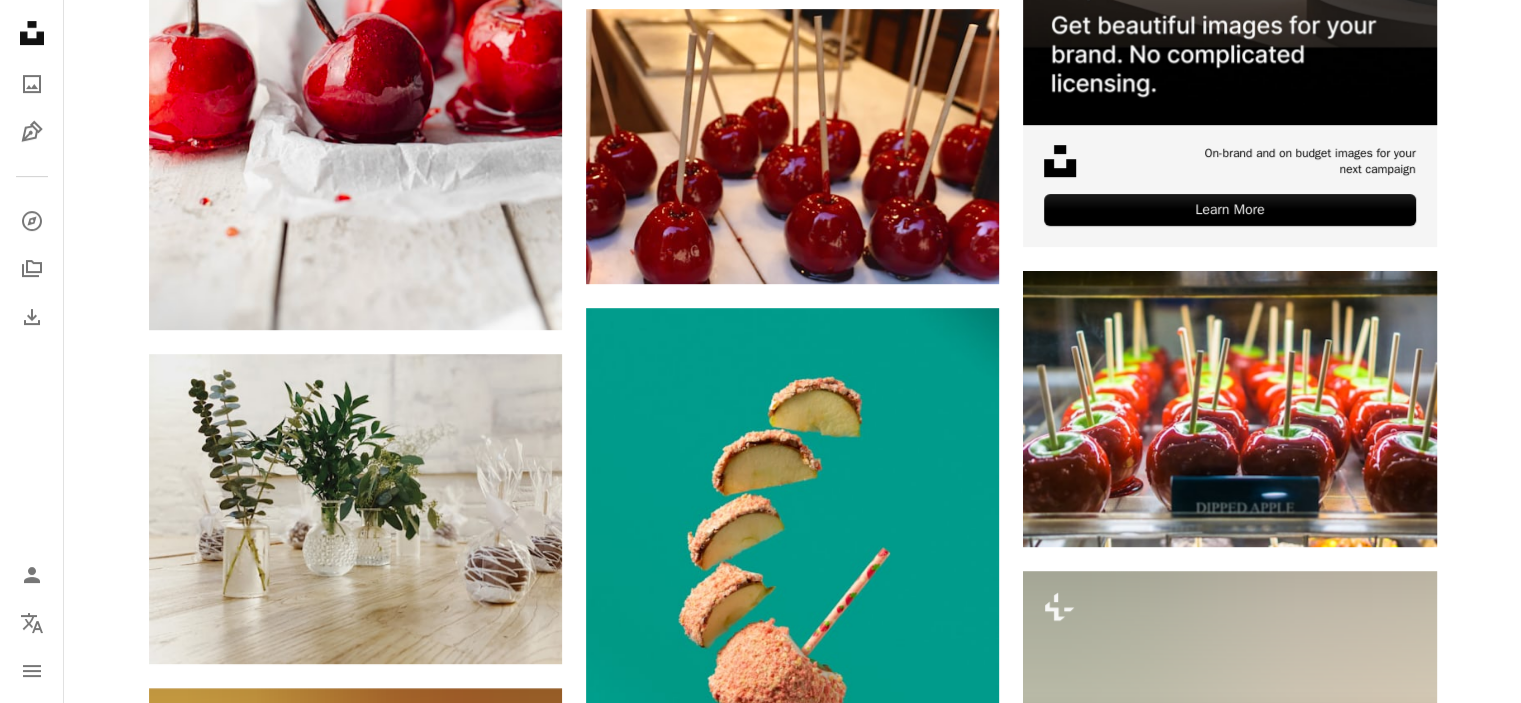 scroll, scrollTop: 700, scrollLeft: 0, axis: vertical 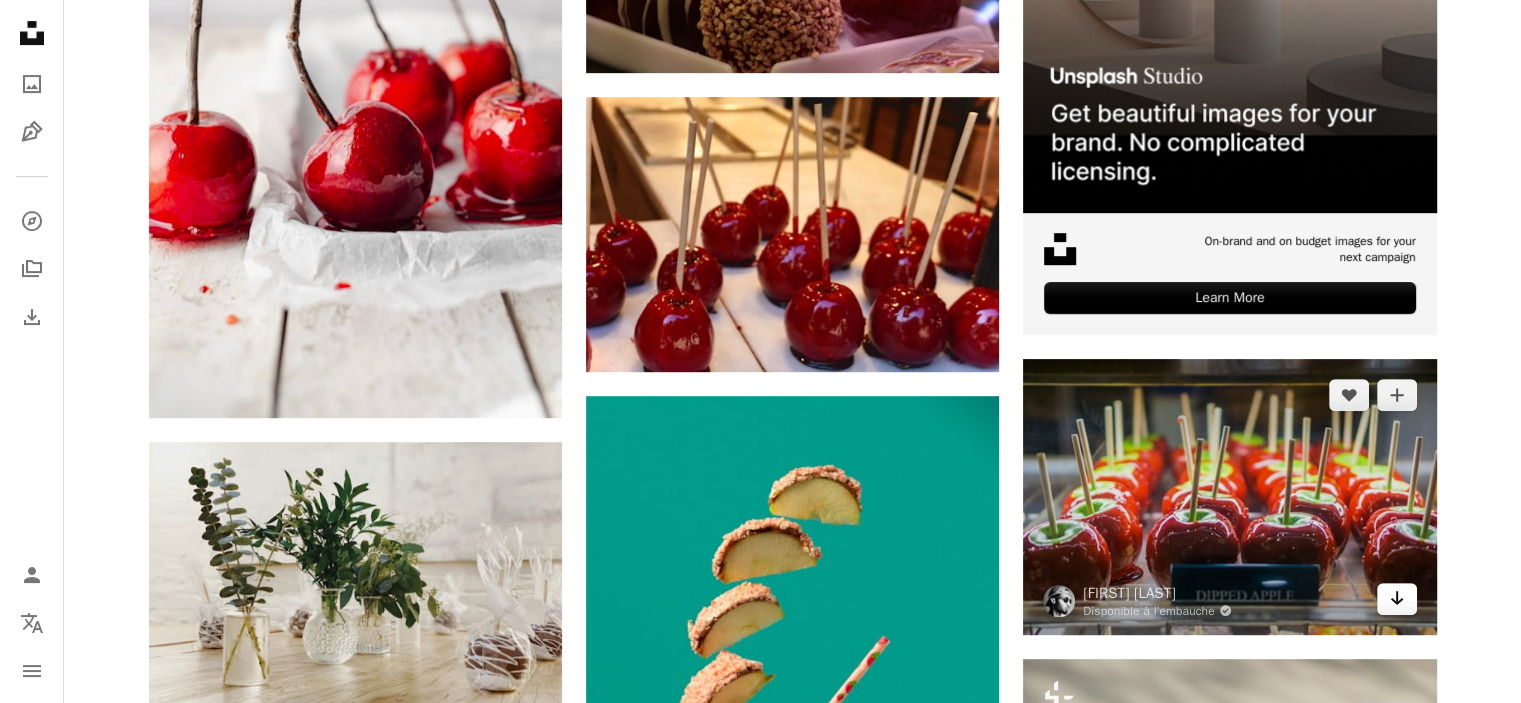 click on "Arrow pointing down" 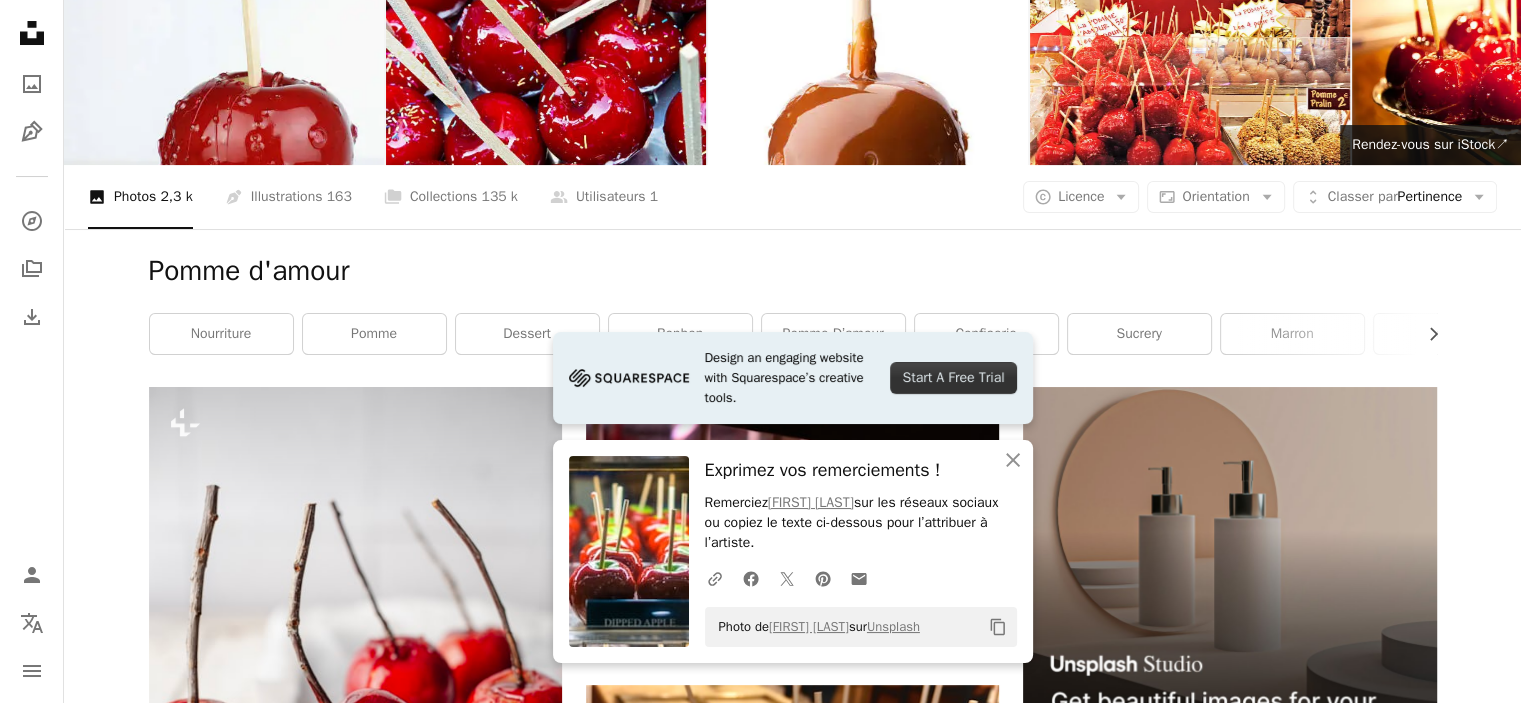 scroll, scrollTop: 0, scrollLeft: 0, axis: both 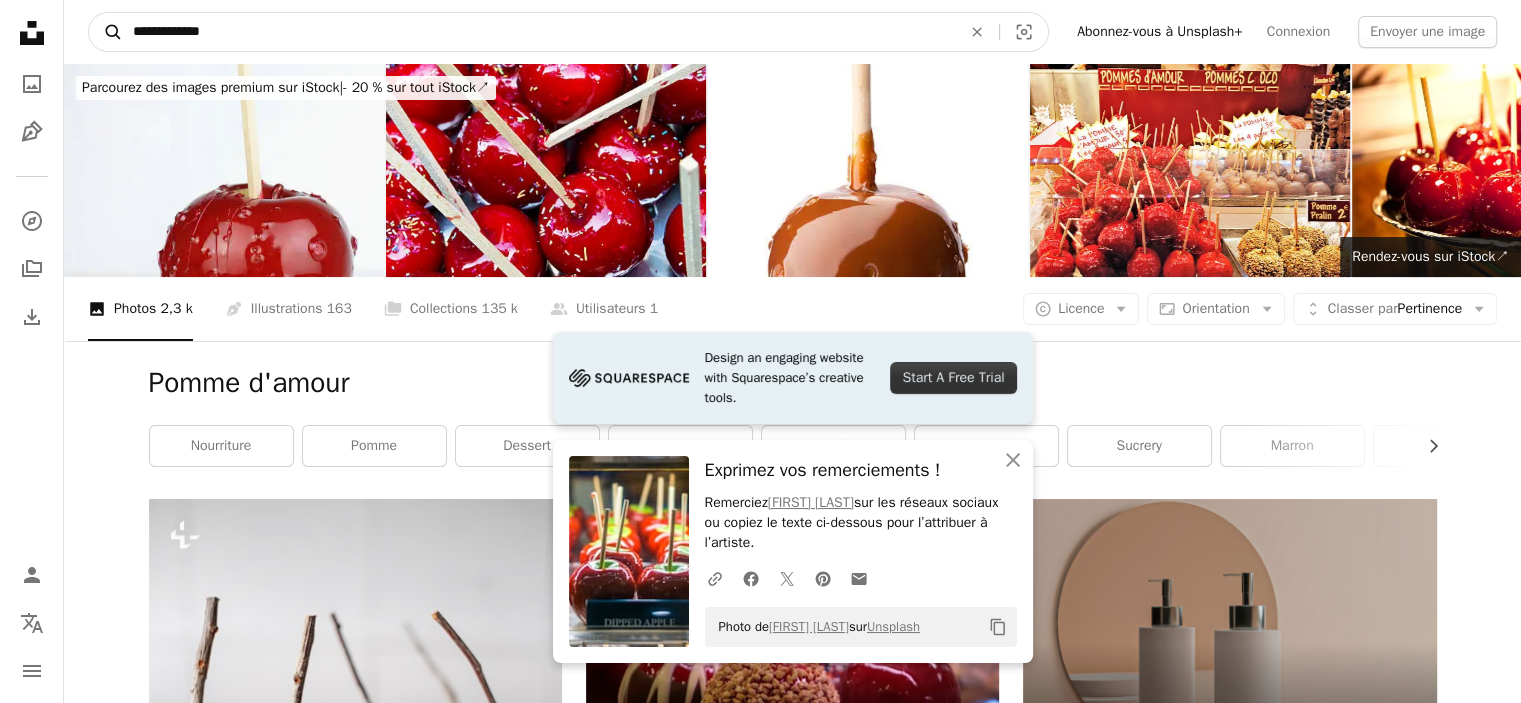 drag, startPoint x: 247, startPoint y: 32, endPoint x: 93, endPoint y: 40, distance: 154.20766 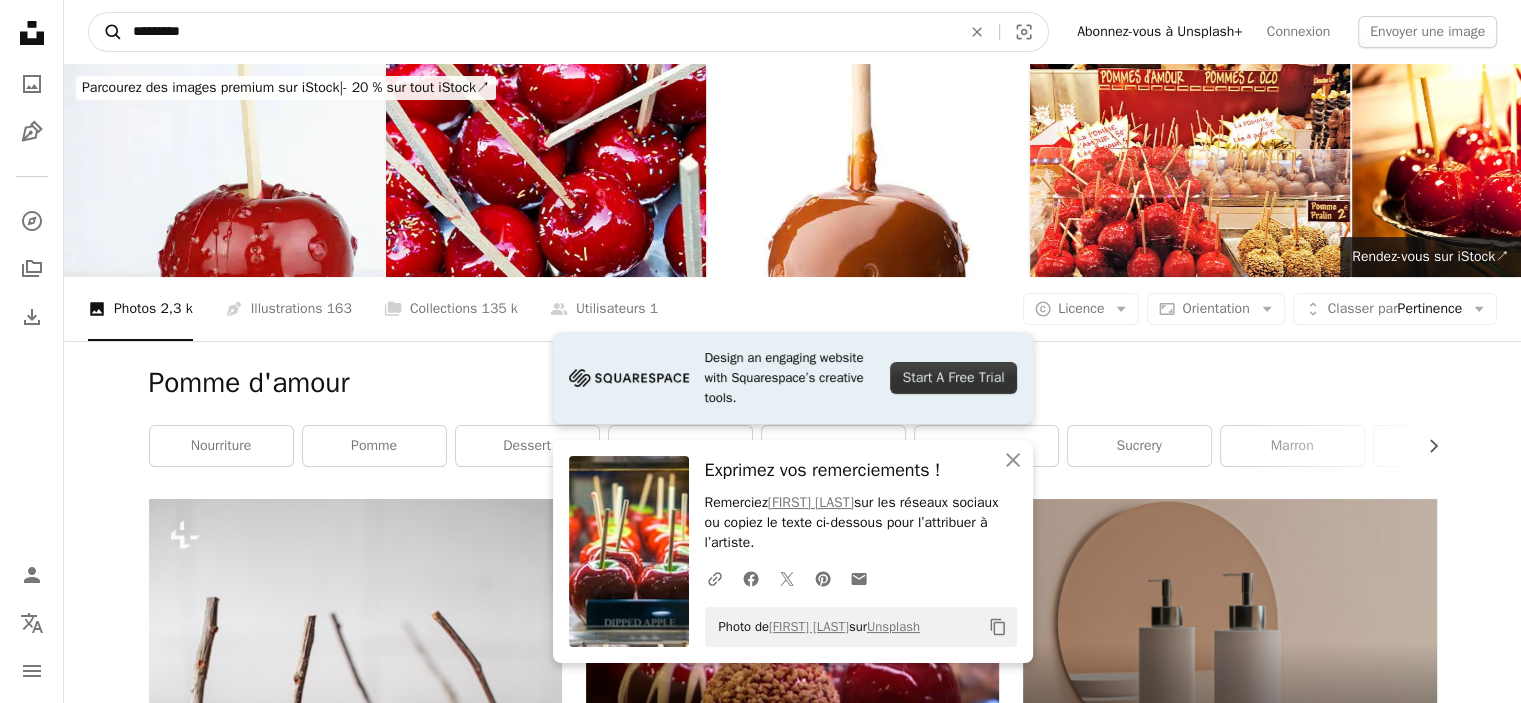 type on "*********" 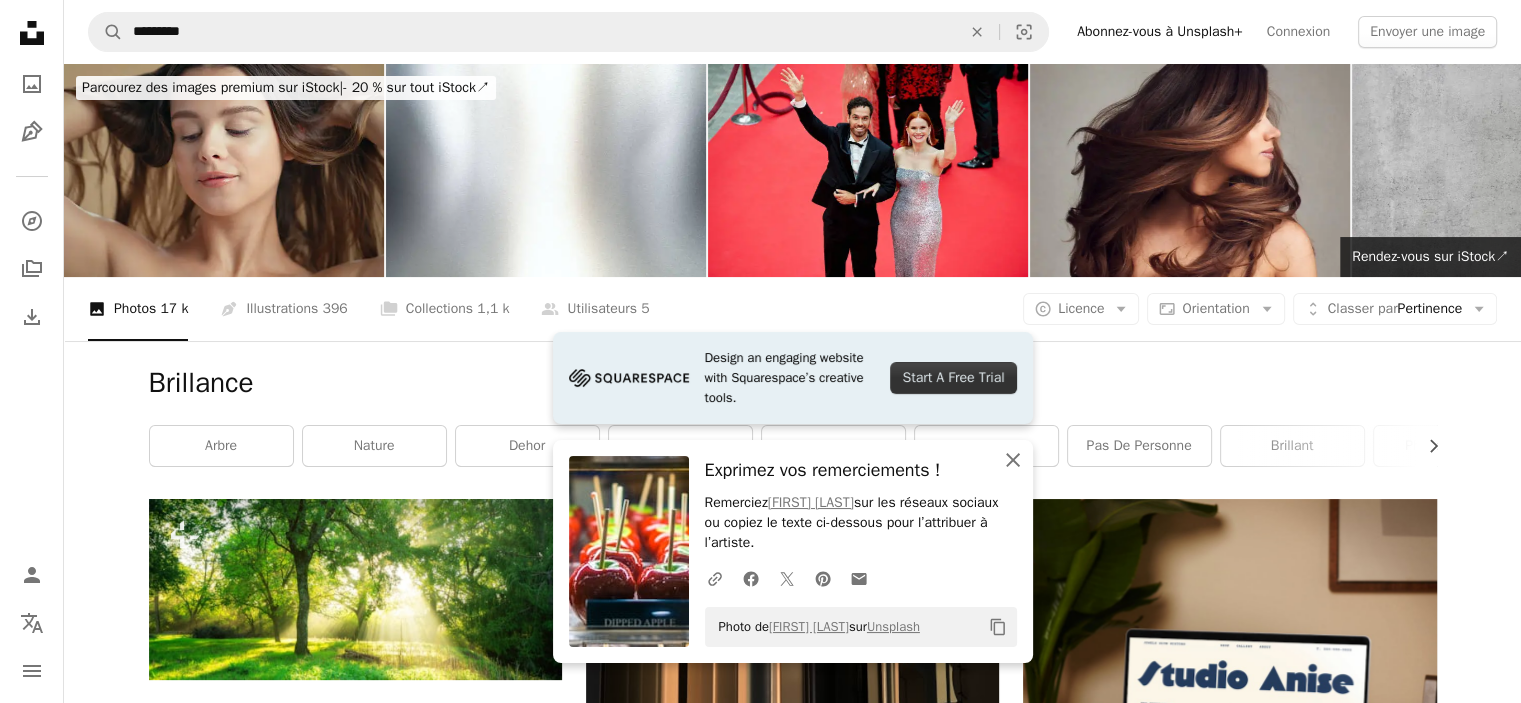 click 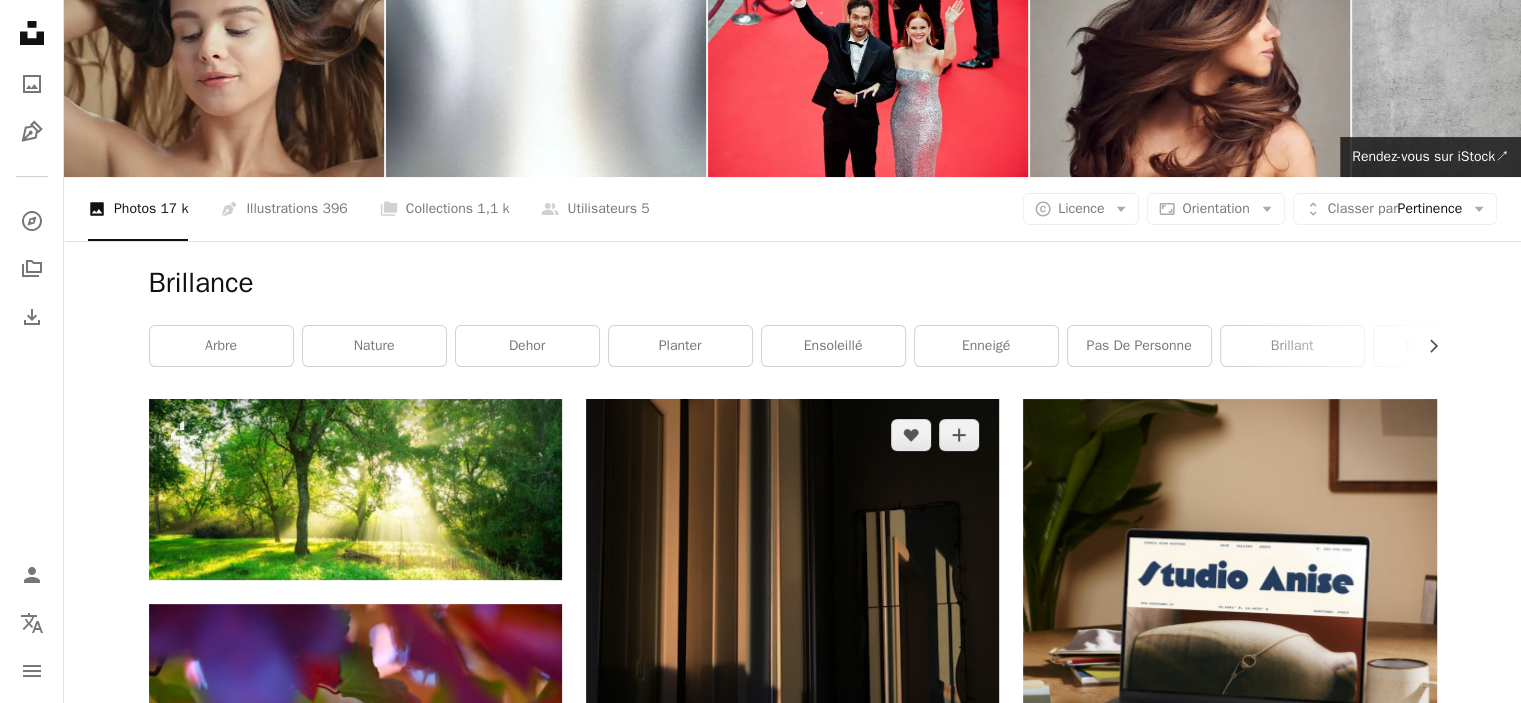 scroll, scrollTop: 0, scrollLeft: 0, axis: both 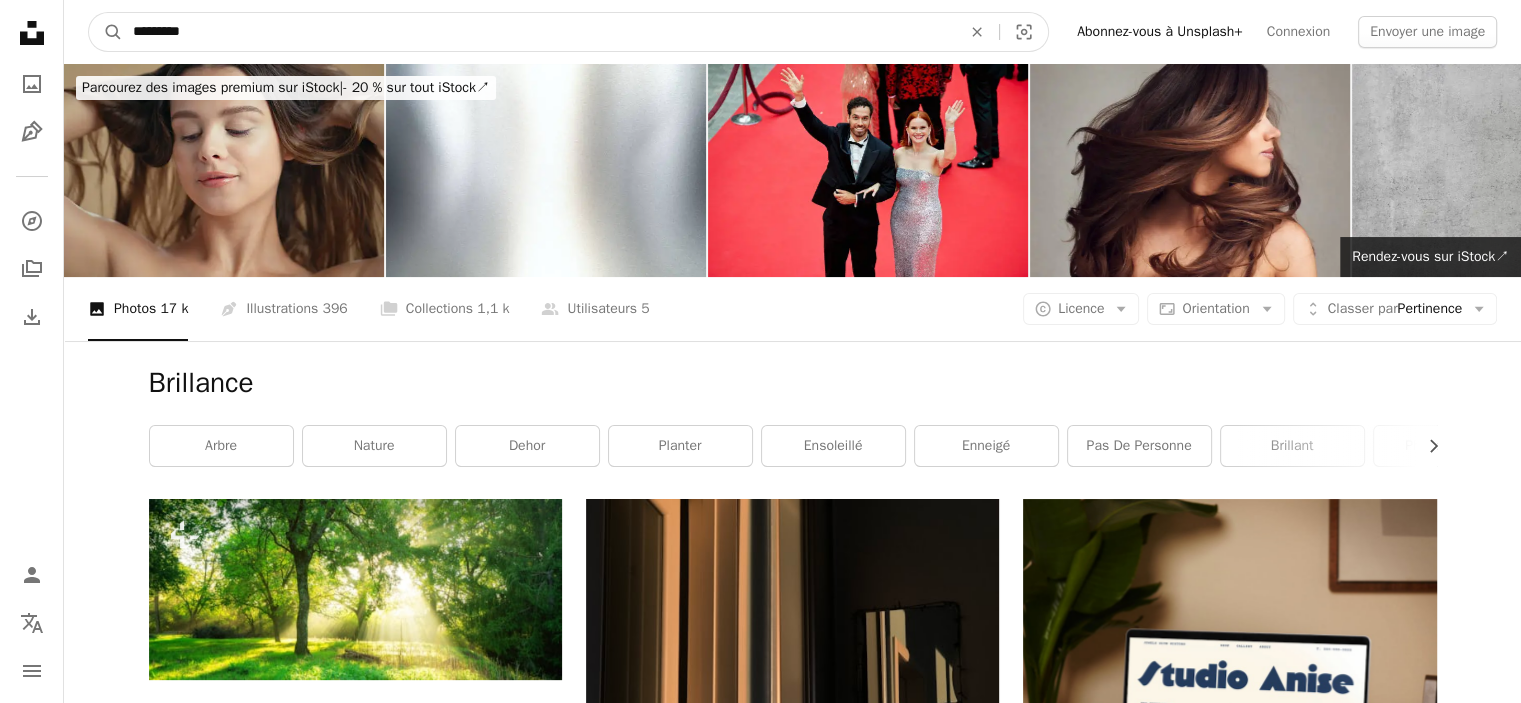 drag, startPoint x: 193, startPoint y: 30, endPoint x: 69, endPoint y: 35, distance: 124.10077 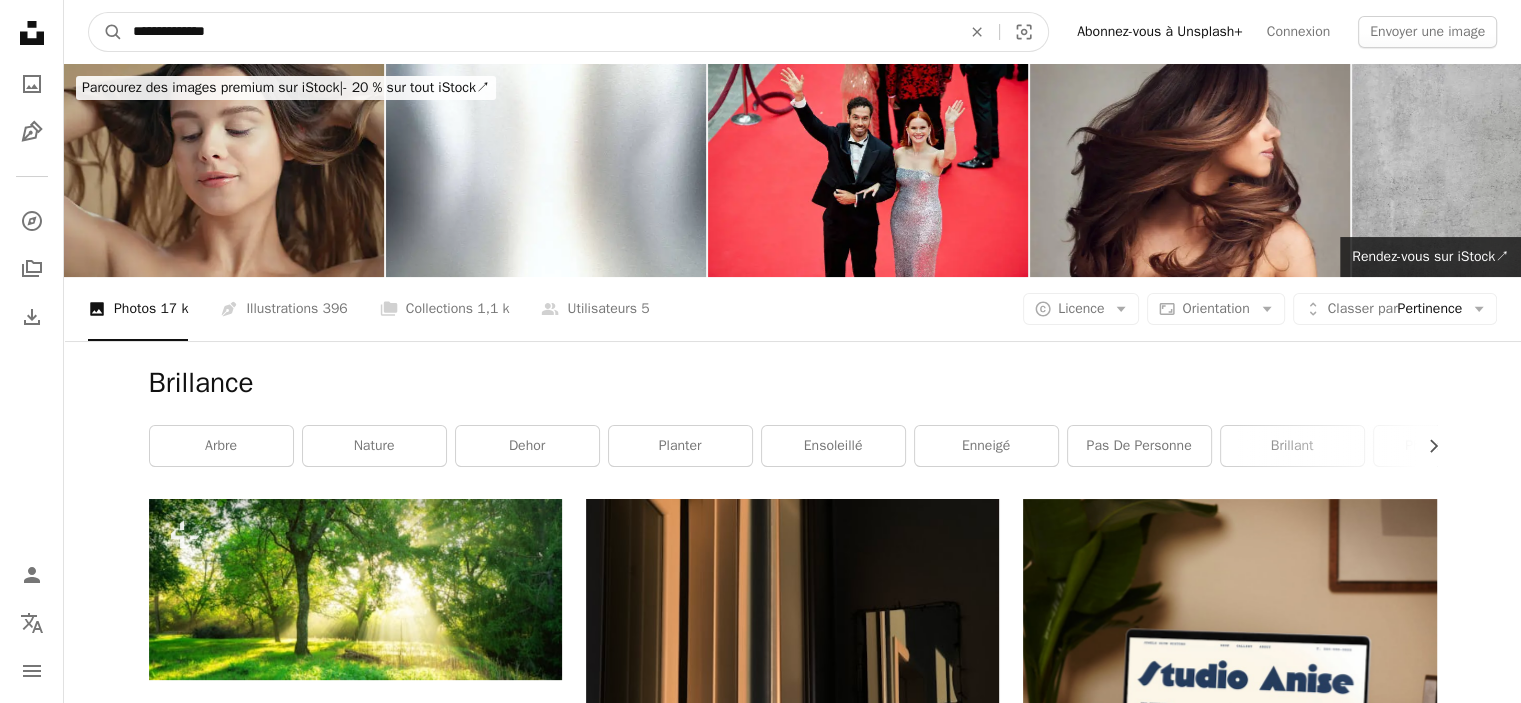 type on "**********" 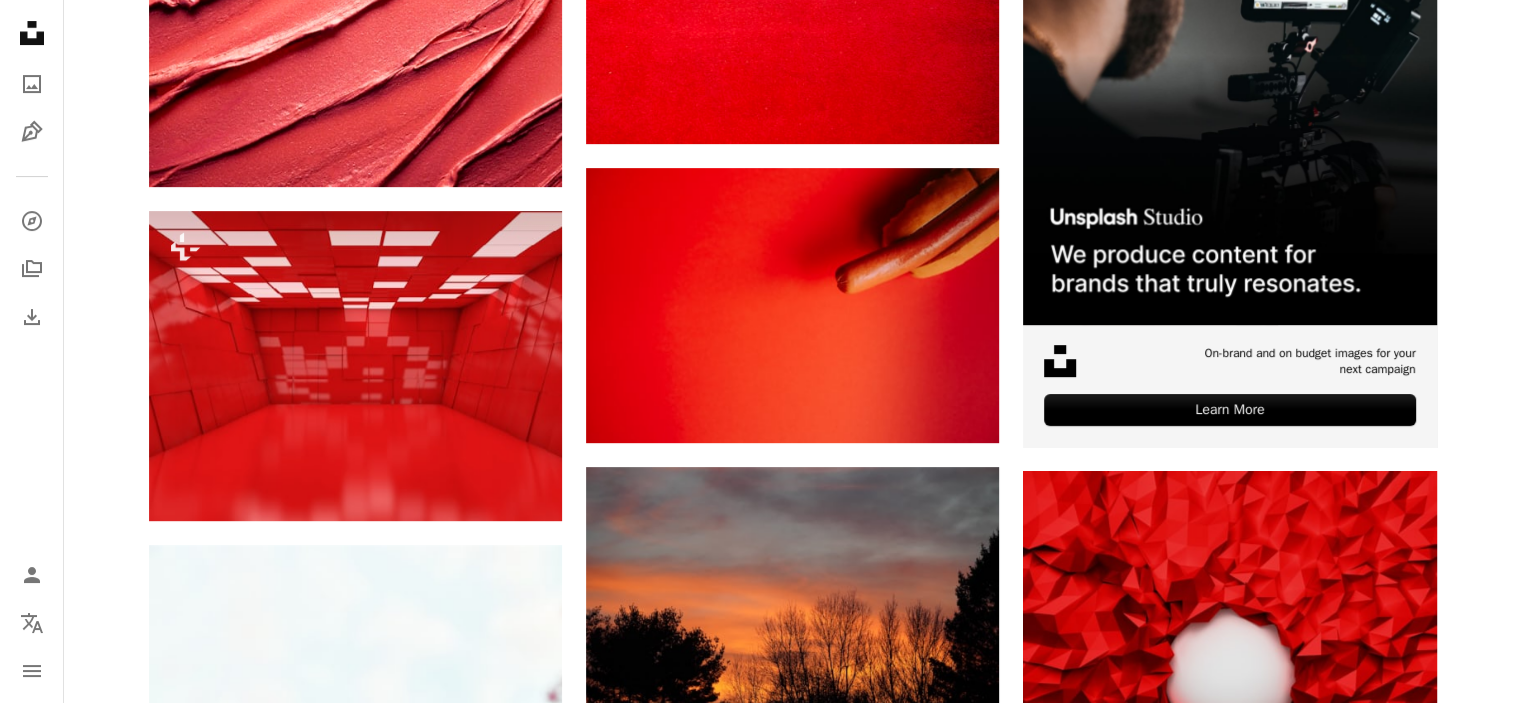 scroll, scrollTop: 600, scrollLeft: 0, axis: vertical 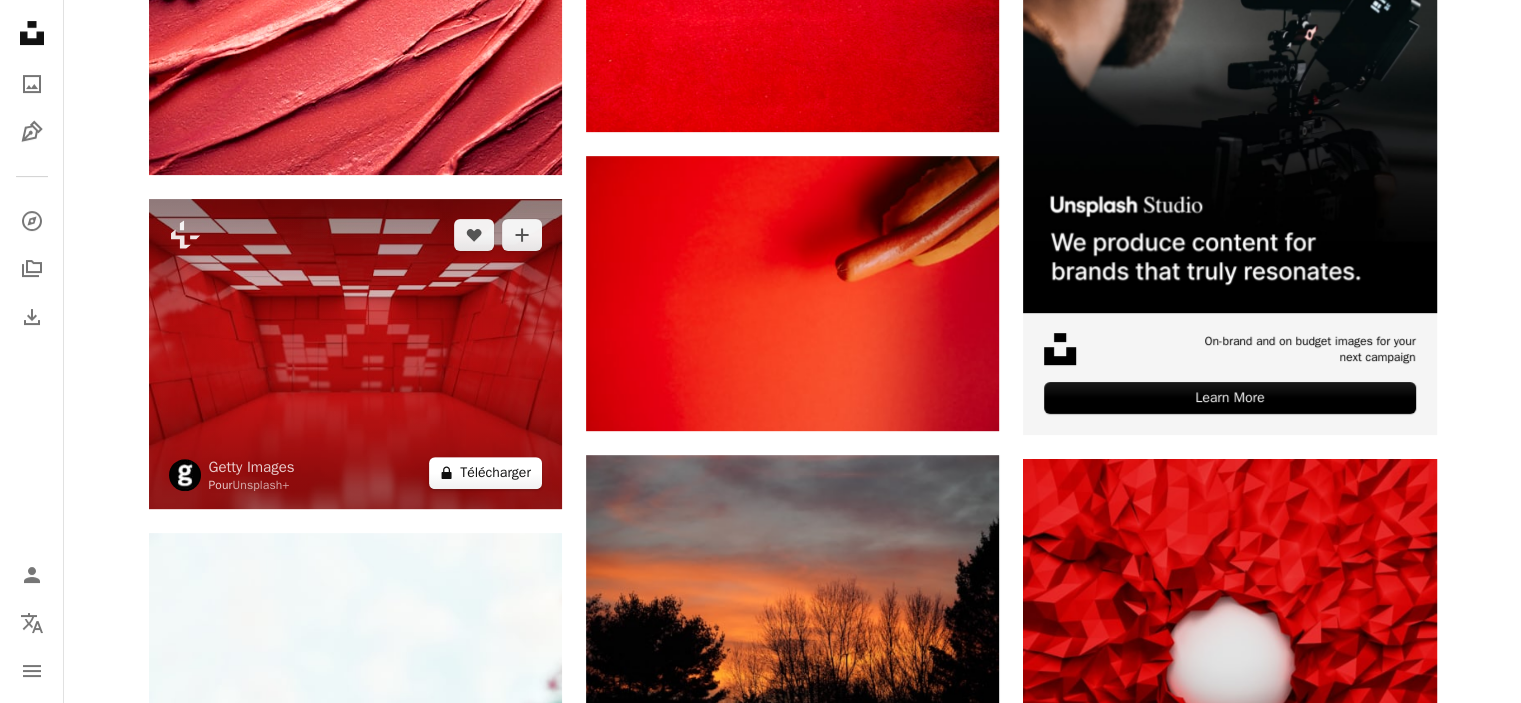 click on "A lock Télécharger" at bounding box center [485, 473] 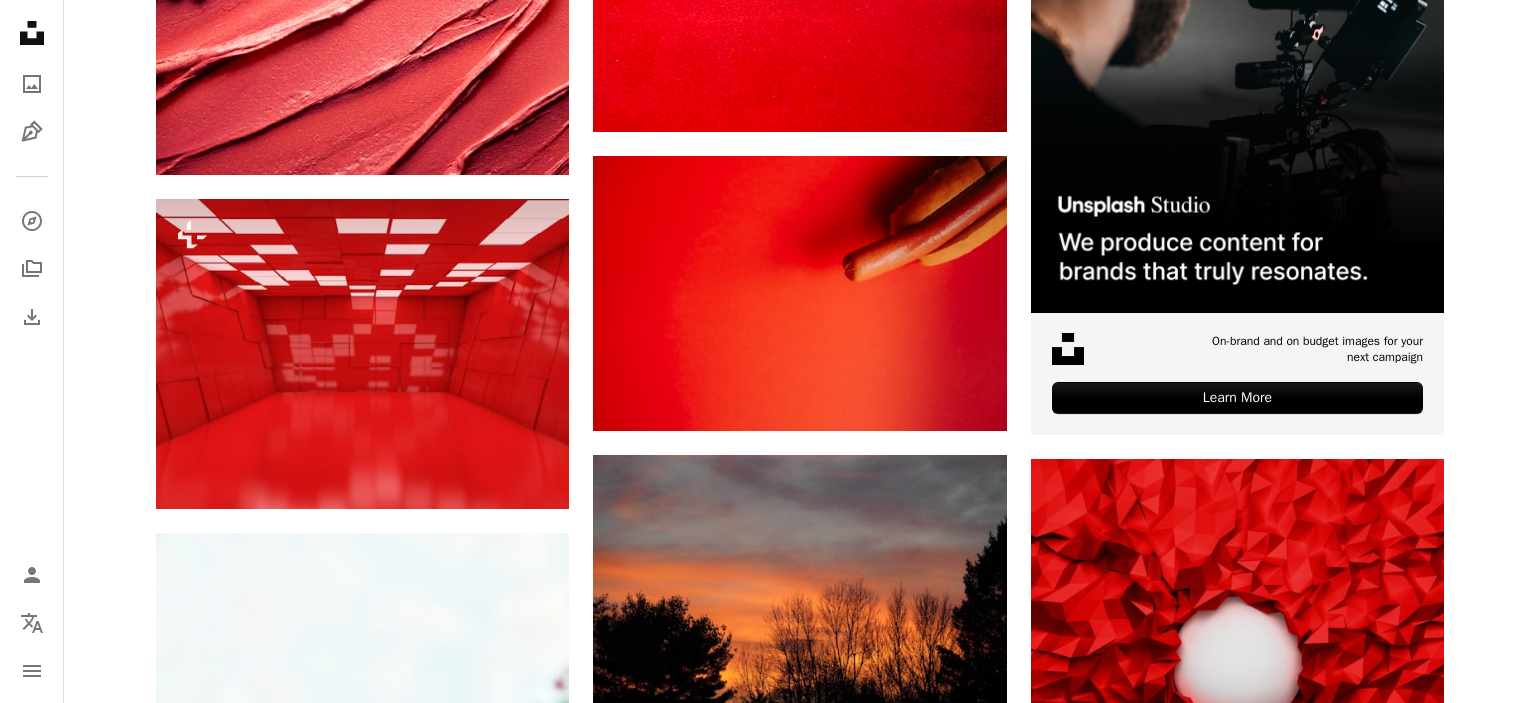 click on "An X shape Premium, images prêtes à l’emploi. Profitez d’un accès illimité. A plus sign Contenu ajouté chaque mois réservé aux membres A plus sign Téléchargements libres de droits illimités A plus sign Illustrations  Nouveau A plus sign Protections juridiques renforcées annuel 62 %  de réduction mensuel 16 €   6 € EUR par mois * Abonnez-vous à  Unsplash+ * Facturé à l’avance en cas de paiement annuel  72 € Plus les taxes applicables. Renouvellement automatique. Annuler à tout moment." at bounding box center [768, 4181] 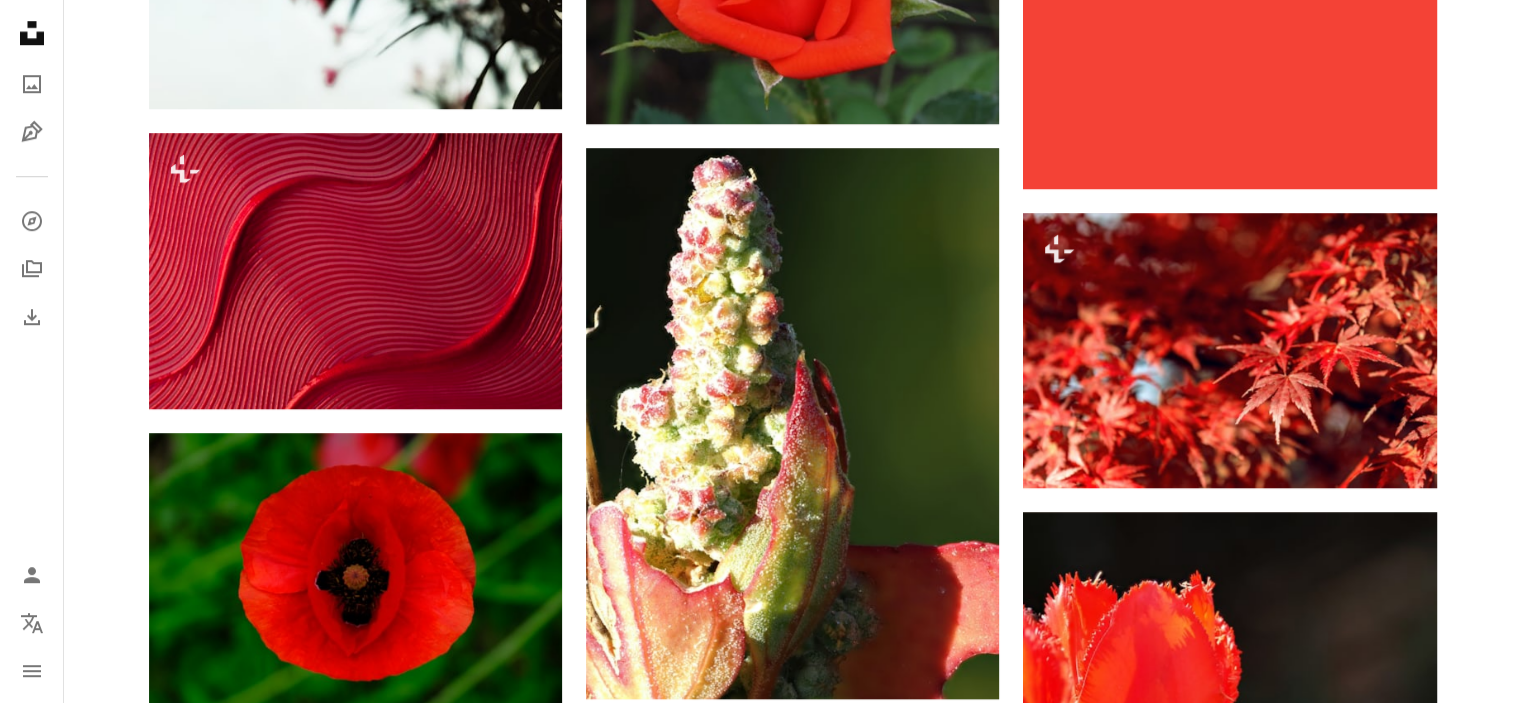 scroll, scrollTop: 1600, scrollLeft: 0, axis: vertical 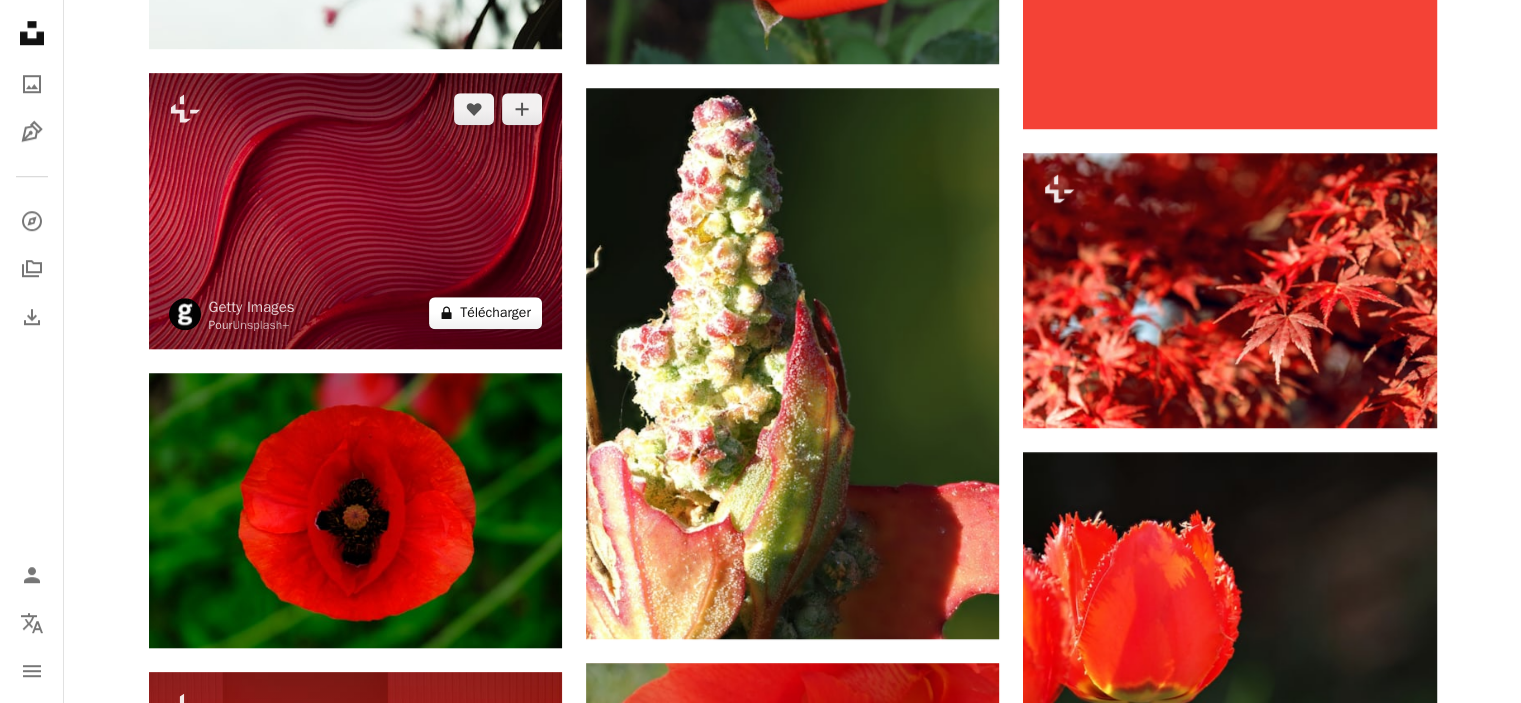 click on "A lock Télécharger" at bounding box center (485, 313) 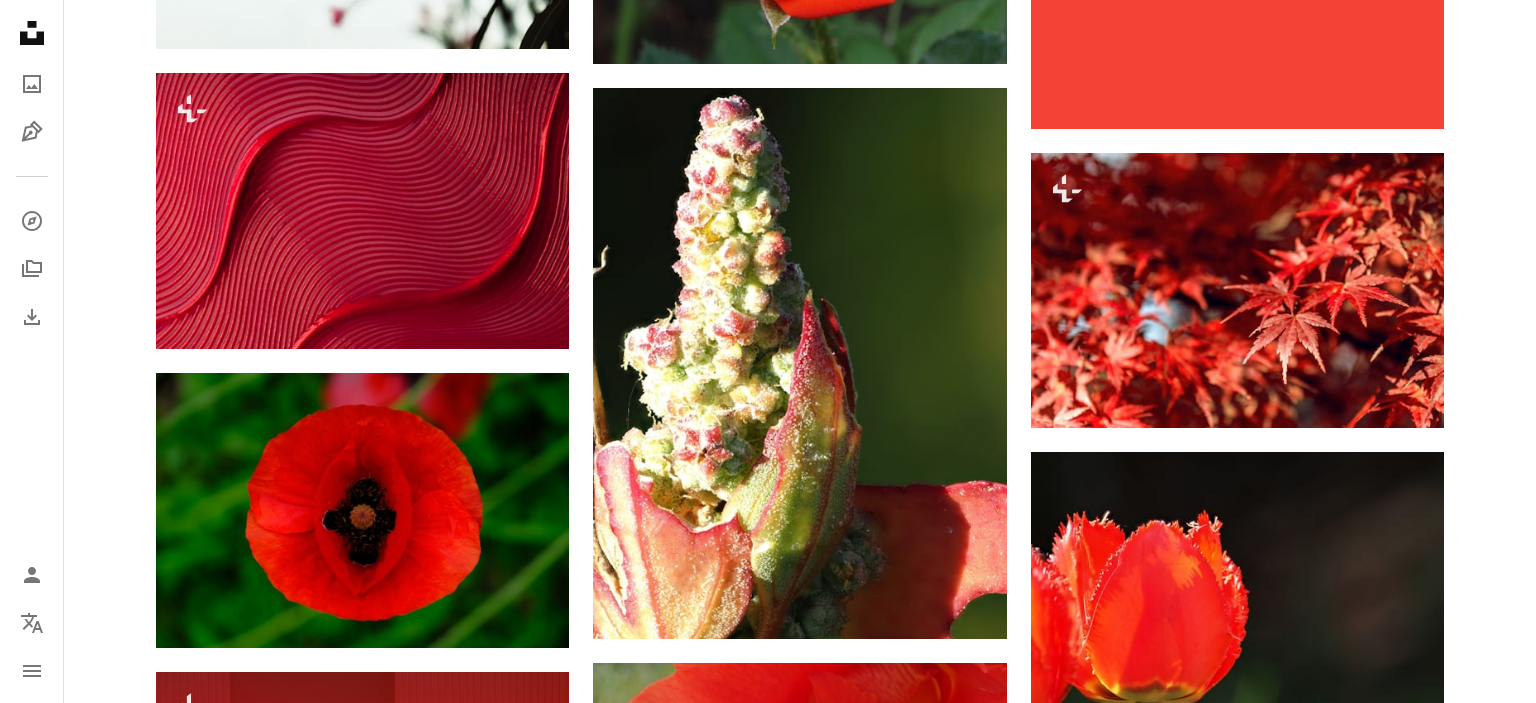 click on "An X shape Premium, images prêtes à l’emploi. Profitez d’un accès illimité. A plus sign Contenu ajouté chaque mois réservé aux membres A plus sign Téléchargements libres de droits illimités A plus sign Illustrations  Nouveau A plus sign Protections juridiques renforcées annuel 62 %  de réduction mensuel 16 €   6 € EUR par mois * Abonnez-vous à  Unsplash+ * Facturé à l’avance en cas de paiement annuel  72 € Plus les taxes applicables. Renouvellement automatique. Annuler à tout moment." at bounding box center [768, 3181] 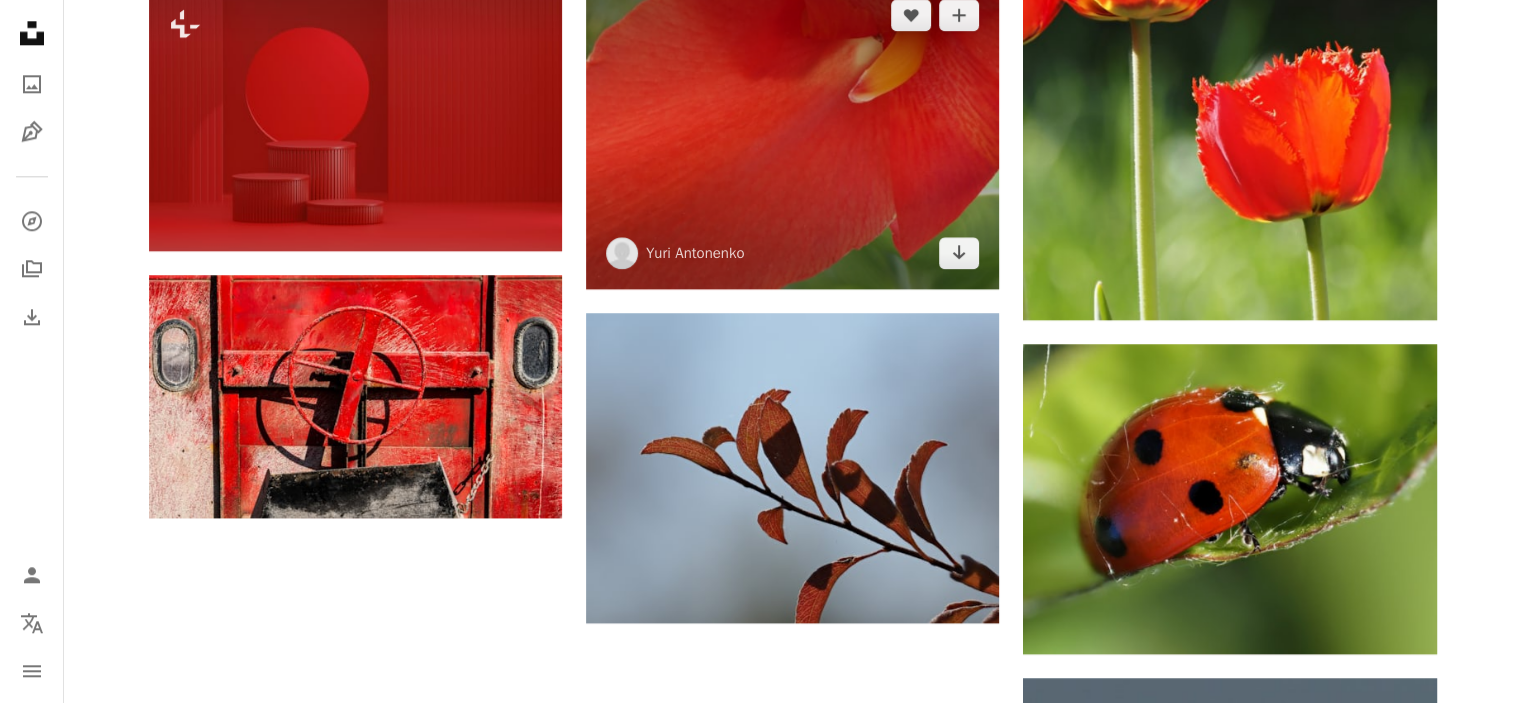 scroll, scrollTop: 2400, scrollLeft: 0, axis: vertical 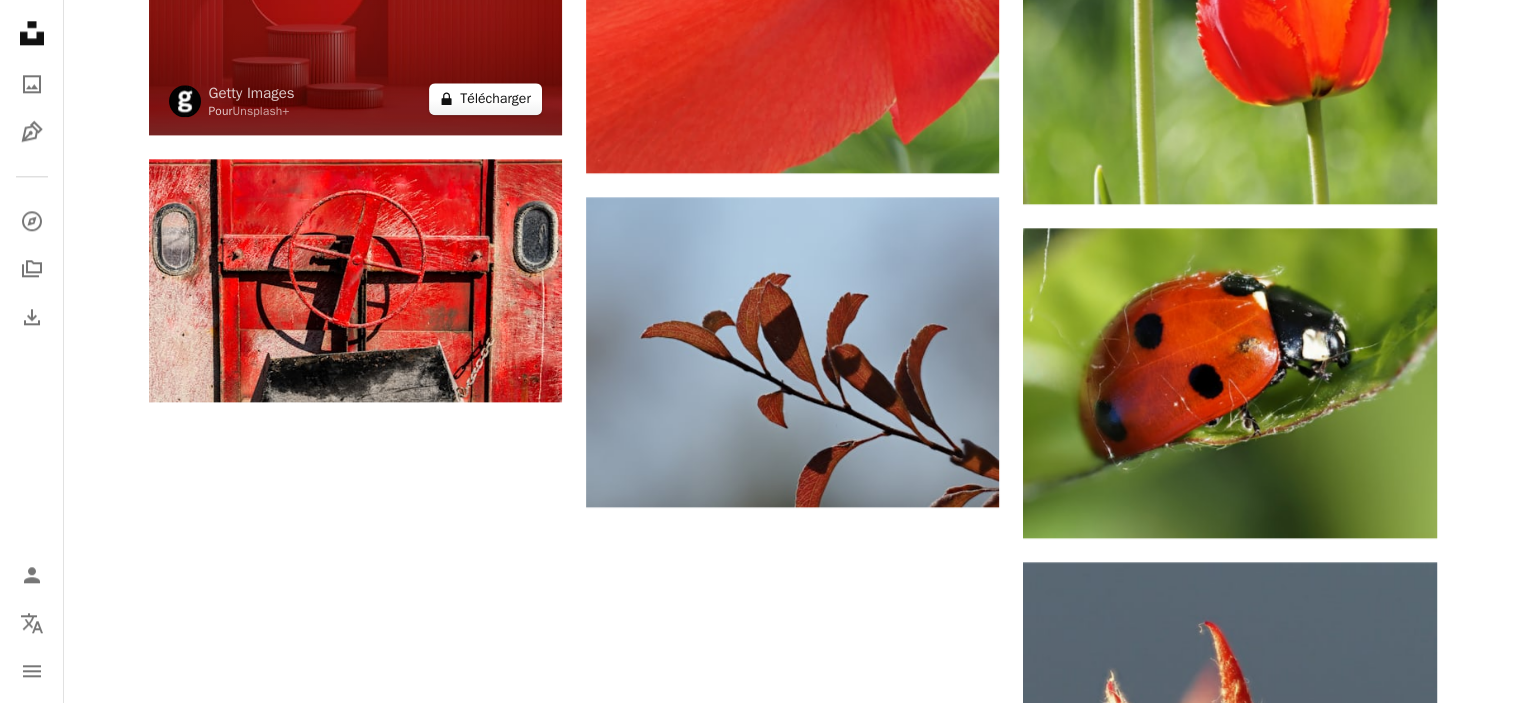 click on "A lock Télécharger" at bounding box center (485, 99) 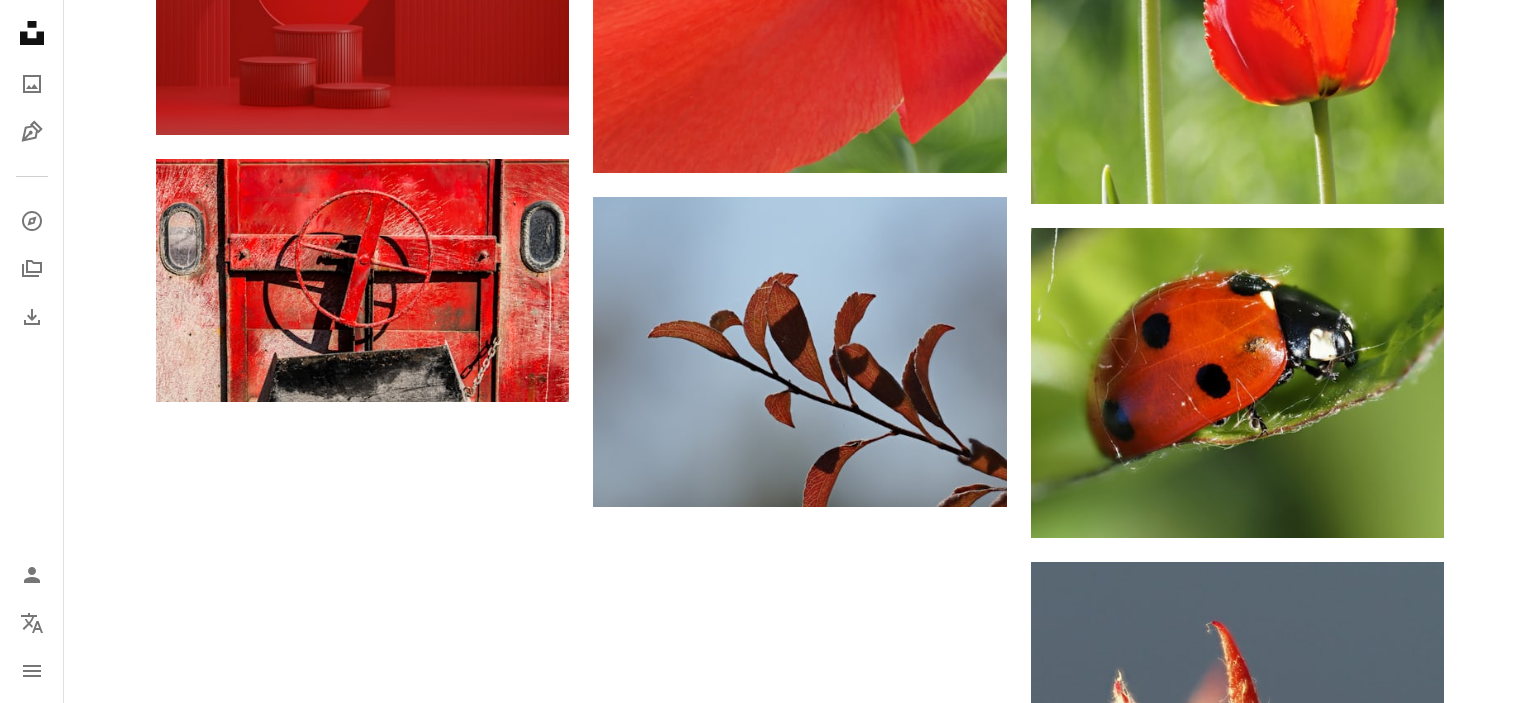 click on "An X shape Premium, images prêtes à l’emploi. Profitez d’un accès illimité. A plus sign Contenu ajouté chaque mois réservé aux membres A plus sign Téléchargements libres de droits illimités A plus sign Illustrations  Nouveau A plus sign Protections juridiques renforcées annuel 62 %  de réduction mensuel 16 €   6 € EUR par mois * Abonnez-vous à  Unsplash+ * Facturé à l’avance en cas de paiement annuel  72 € Plus les taxes applicables. Renouvellement automatique. Annuler à tout moment." at bounding box center [768, 2381] 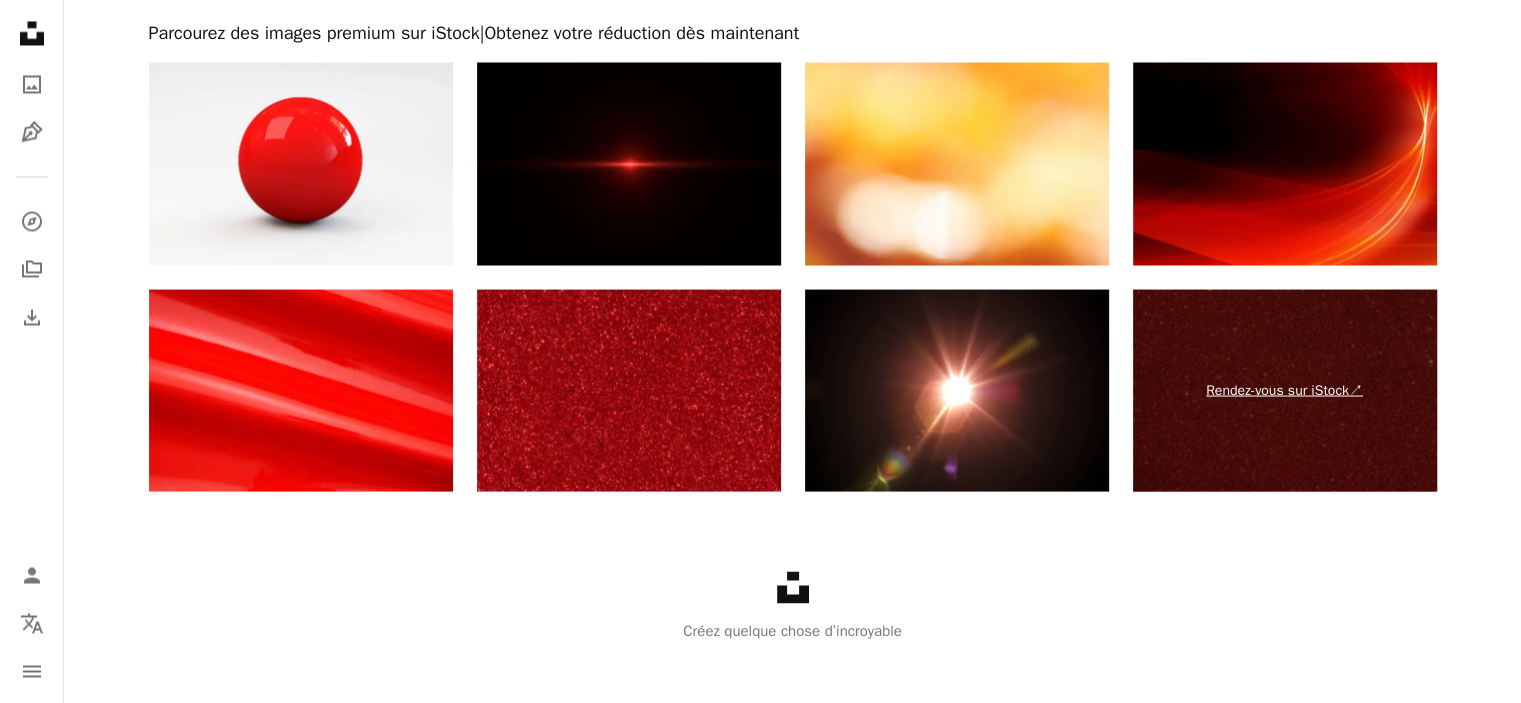 scroll, scrollTop: 3725, scrollLeft: 0, axis: vertical 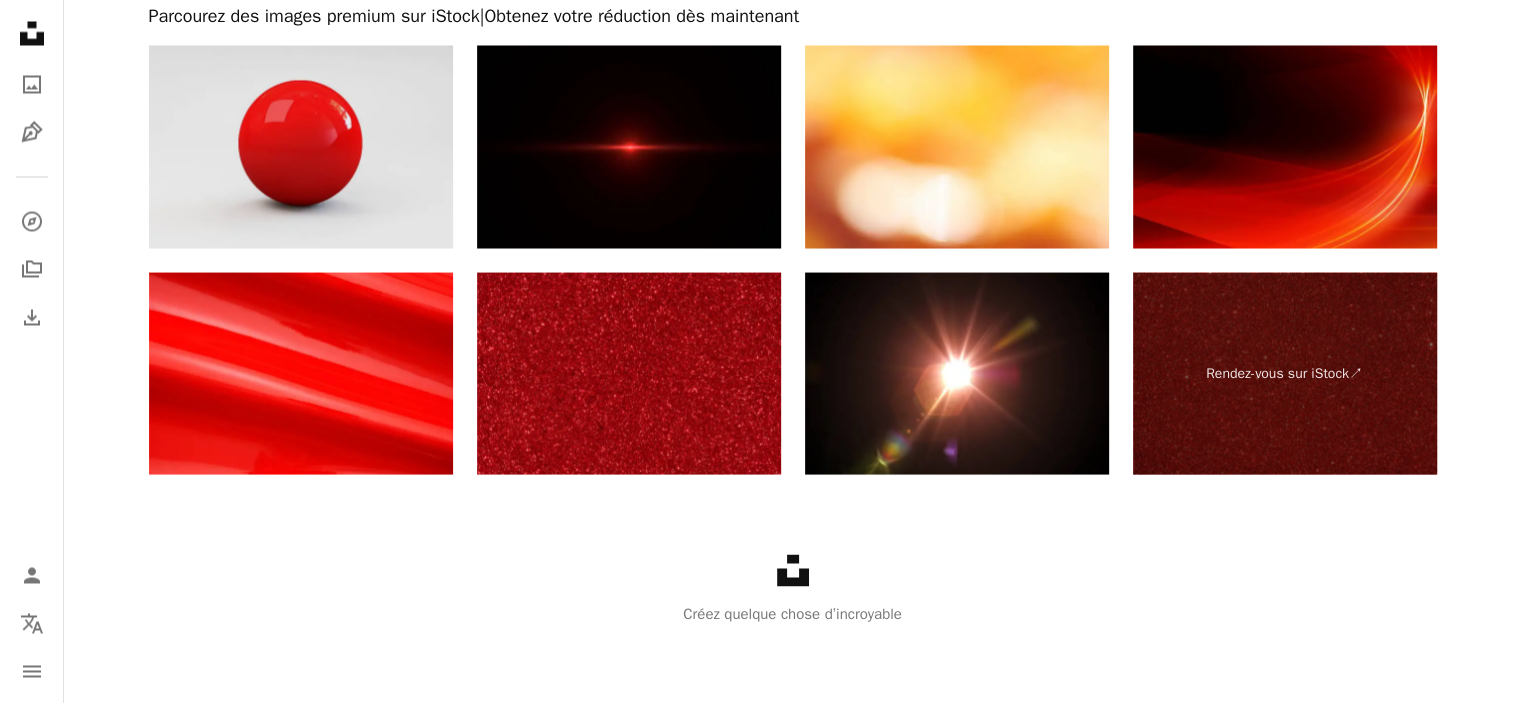 click at bounding box center (301, 146) 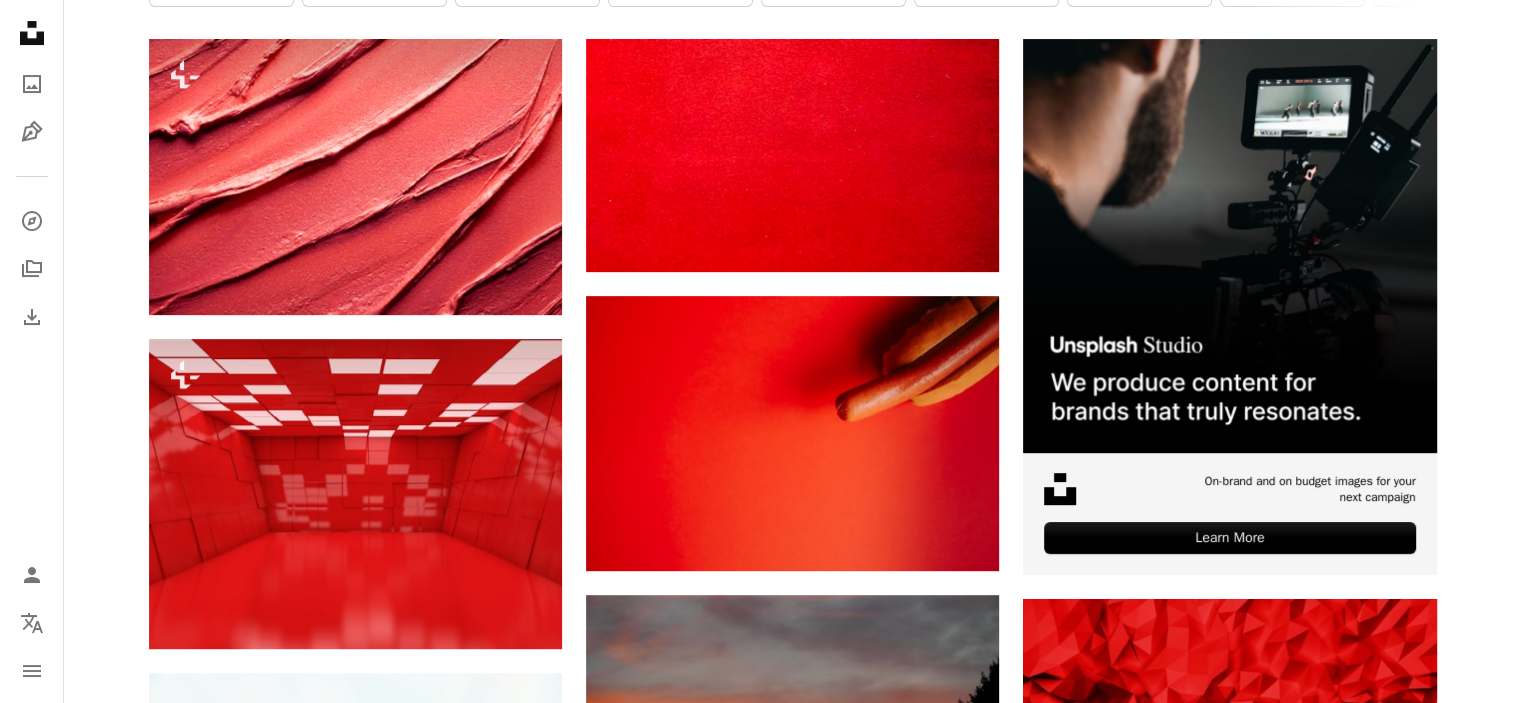 scroll, scrollTop: 300, scrollLeft: 0, axis: vertical 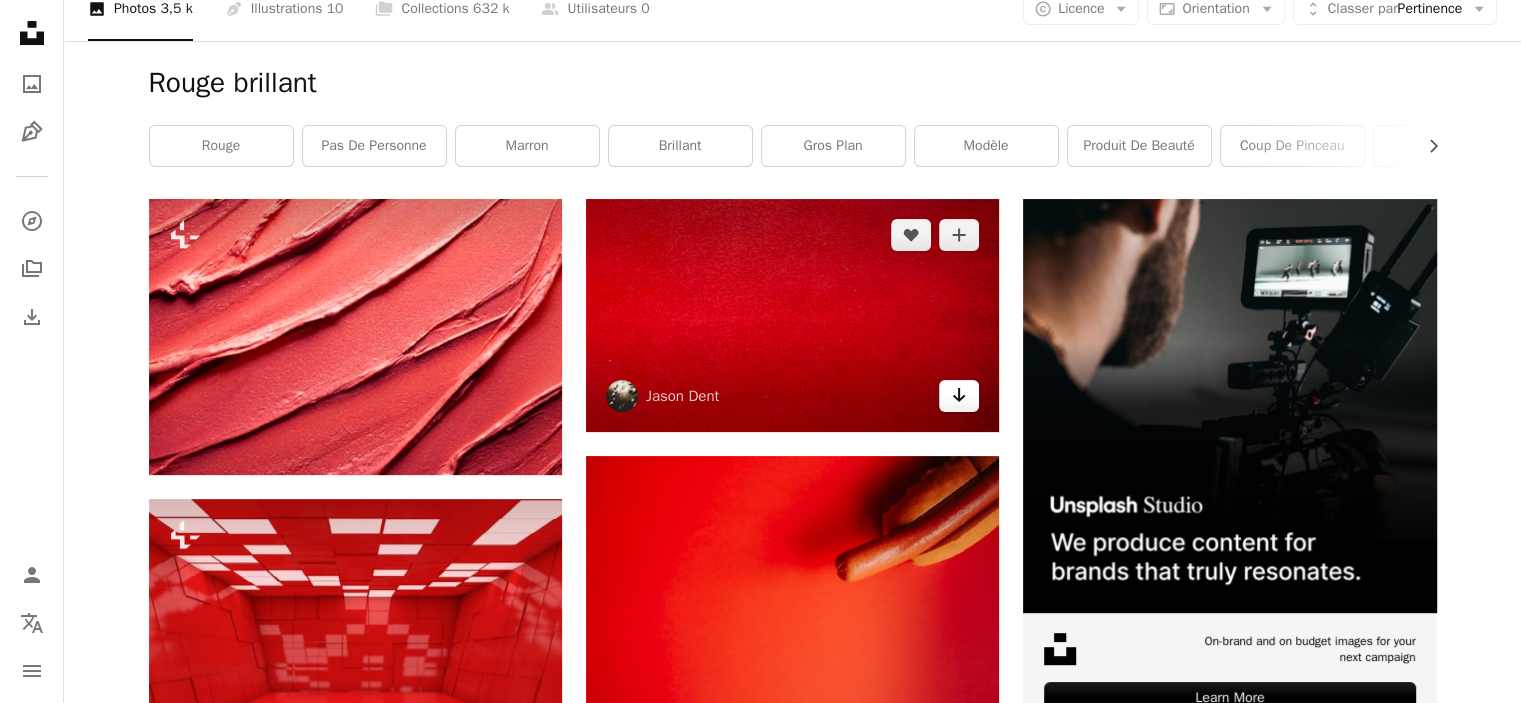 click 